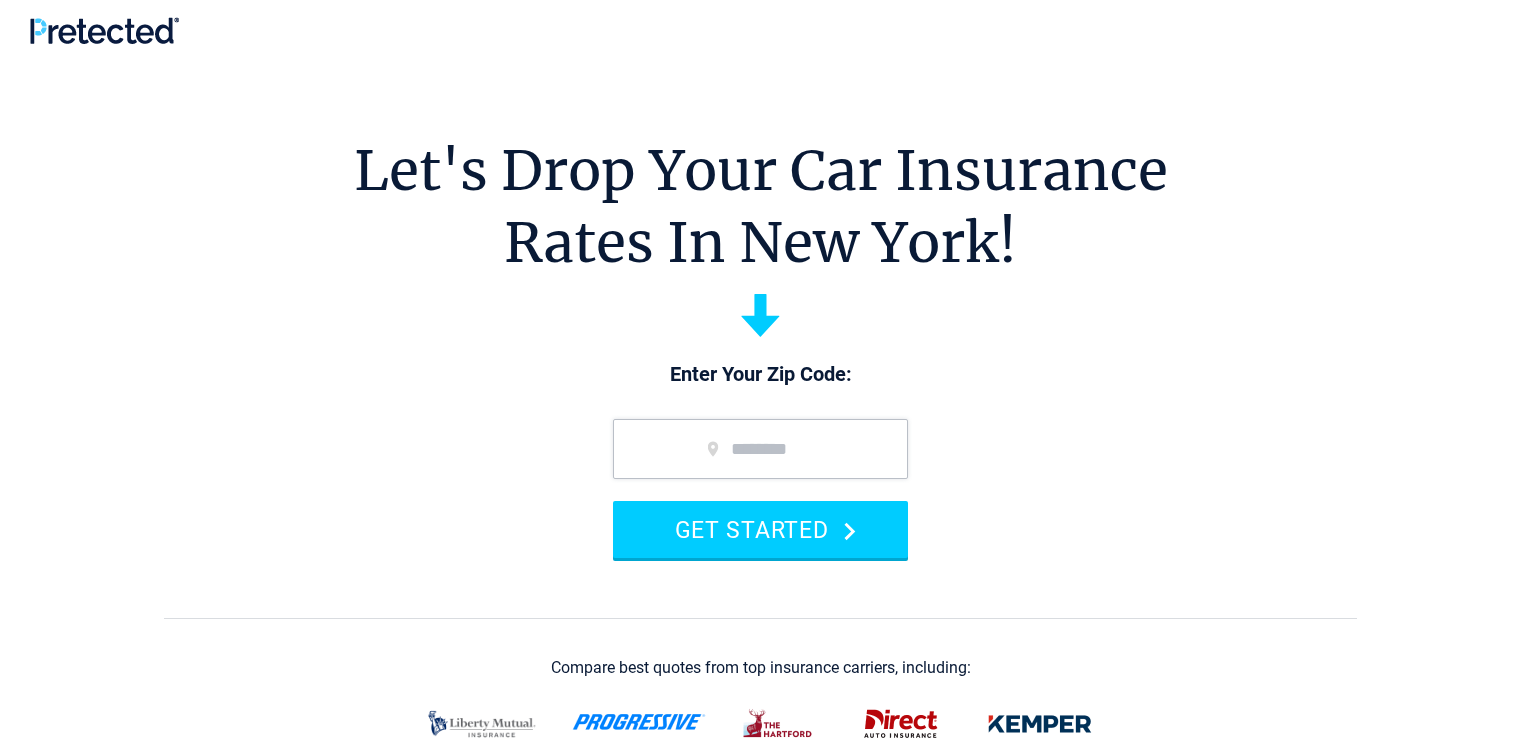 scroll, scrollTop: 0, scrollLeft: 0, axis: both 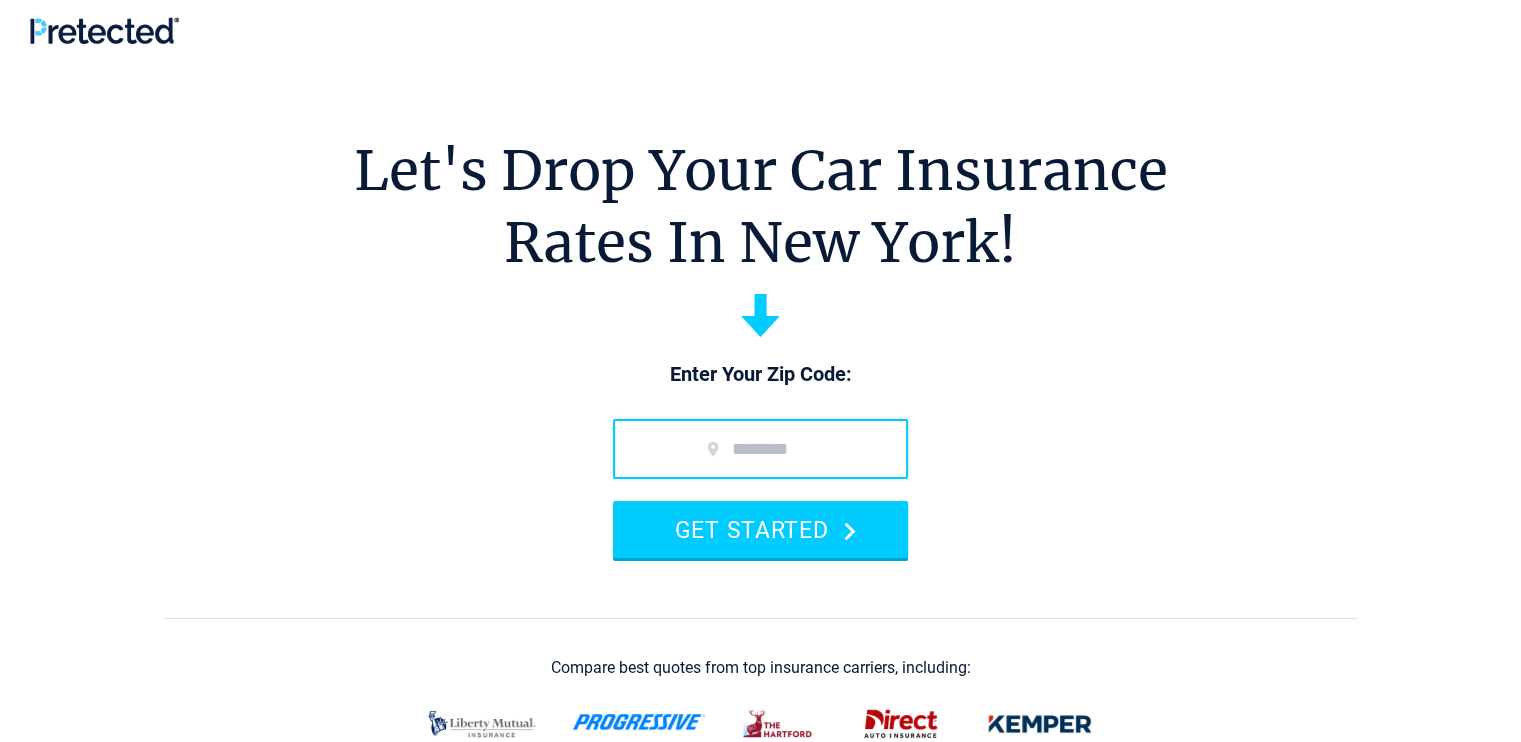 click at bounding box center [760, 449] 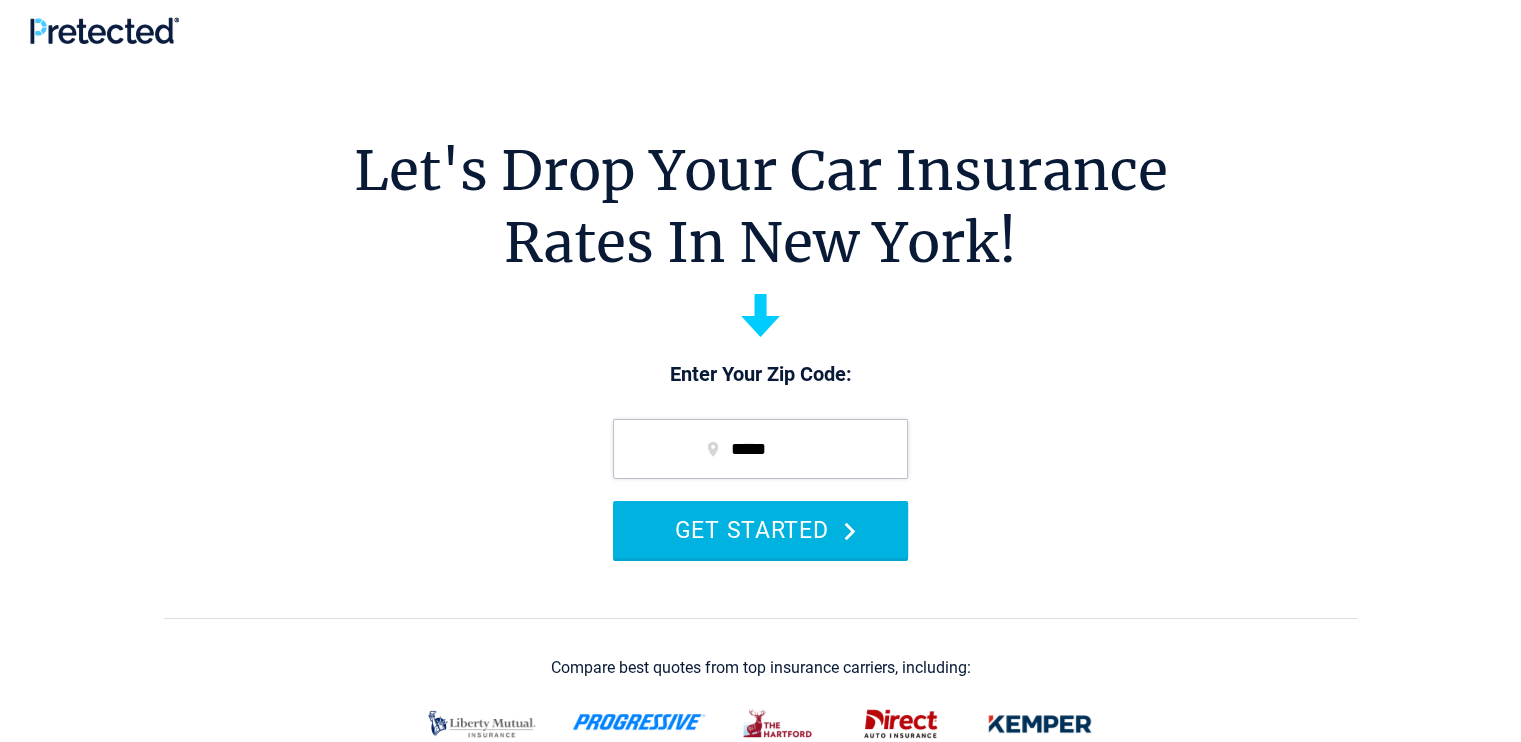 click on "GET STARTED" at bounding box center (760, 529) 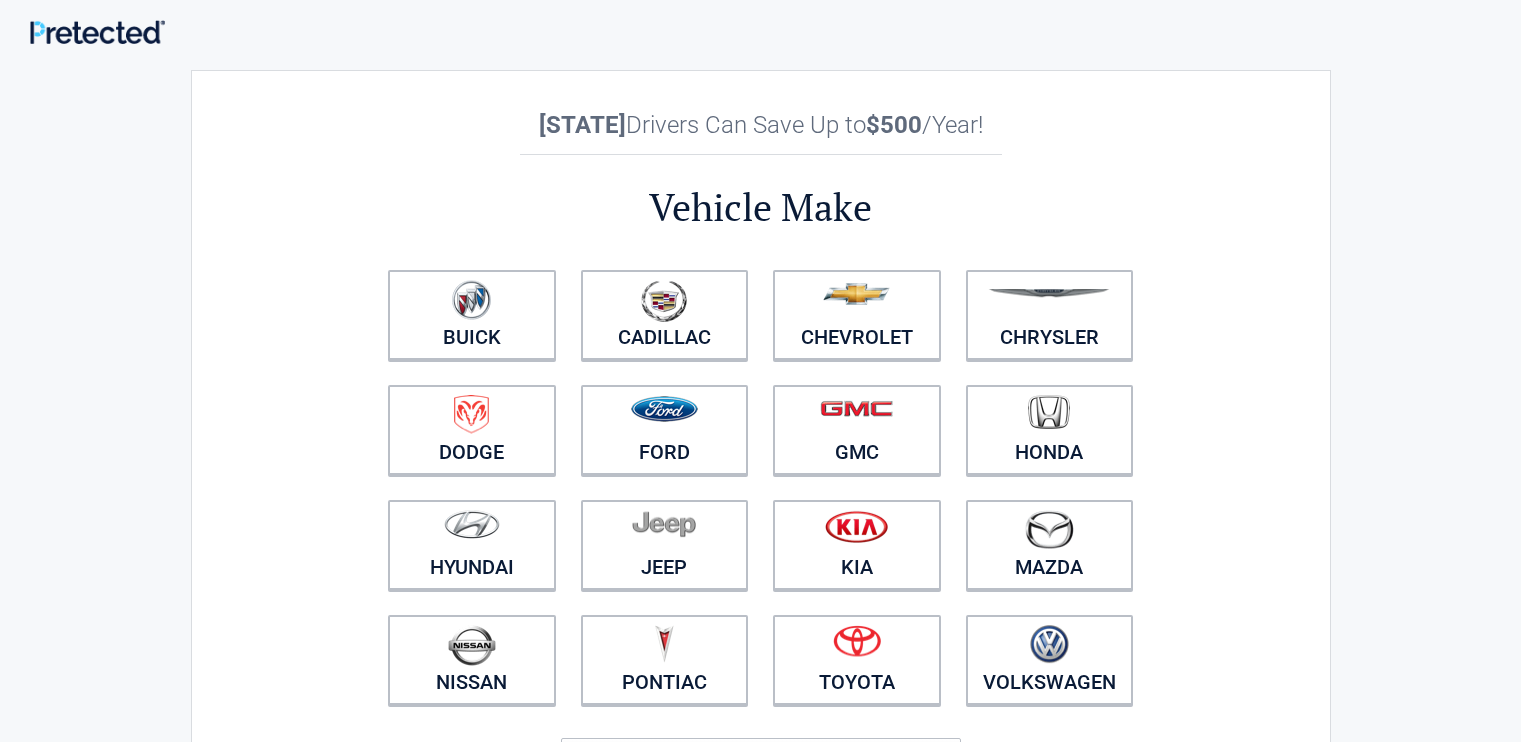 scroll, scrollTop: 0, scrollLeft: 0, axis: both 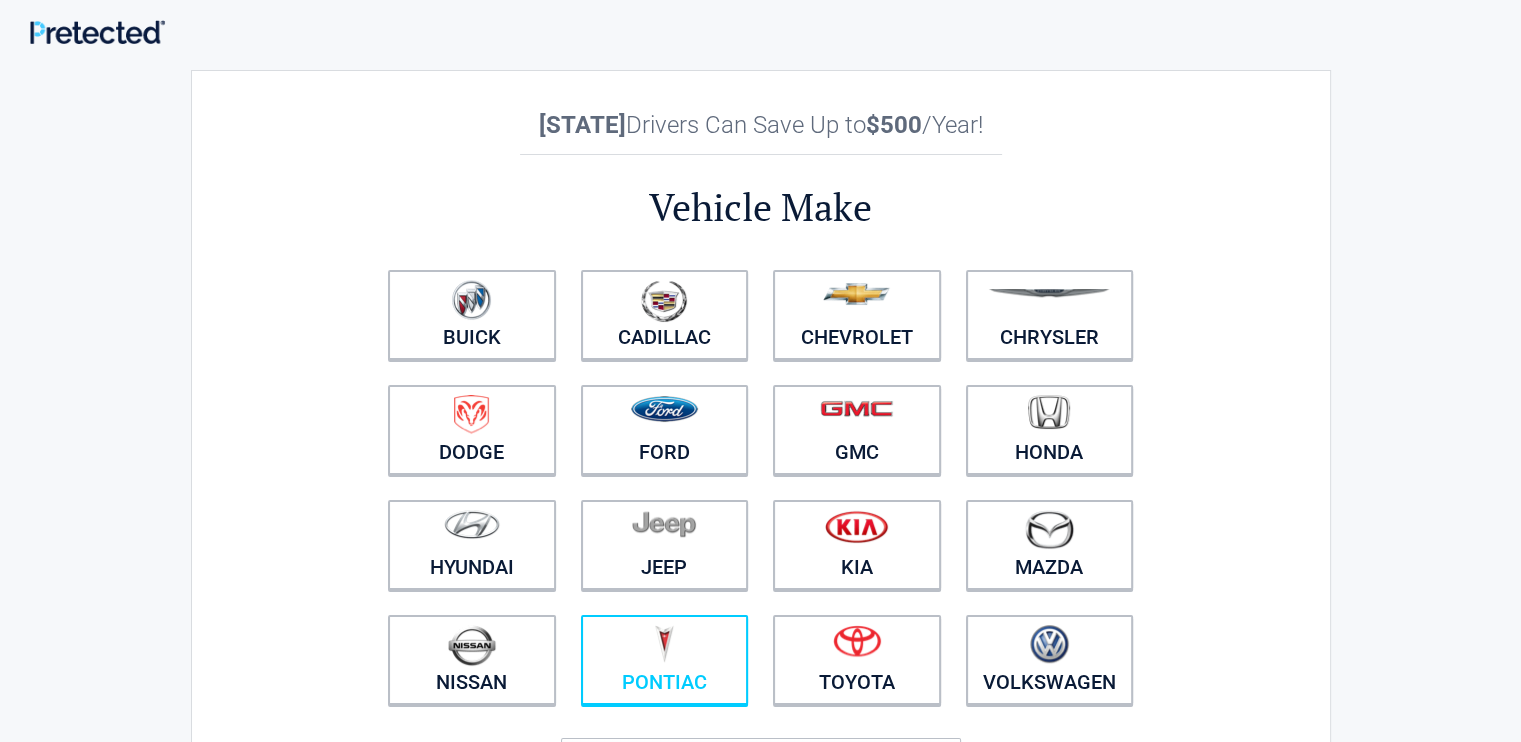 click at bounding box center (664, 644) 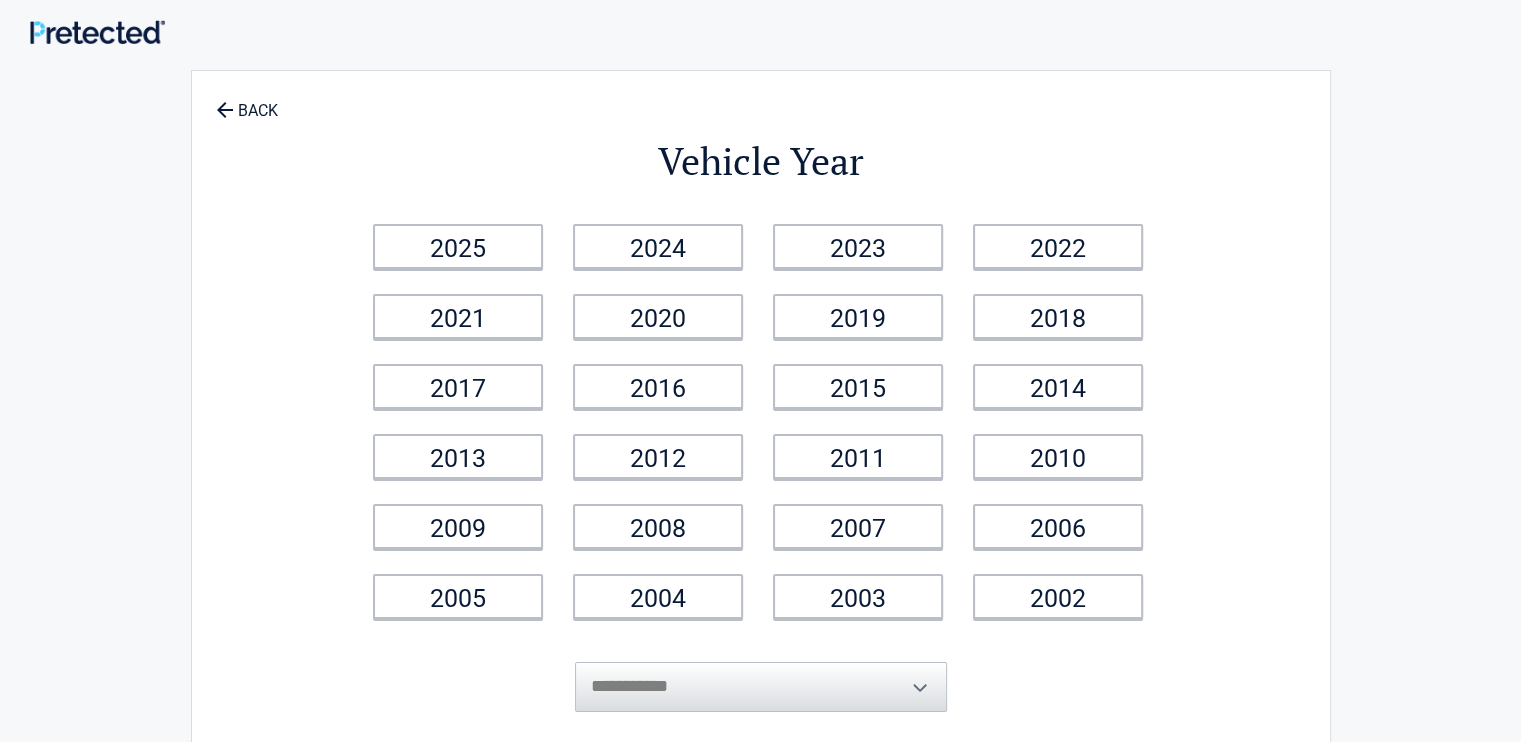 click on "2008" at bounding box center [661, 527] 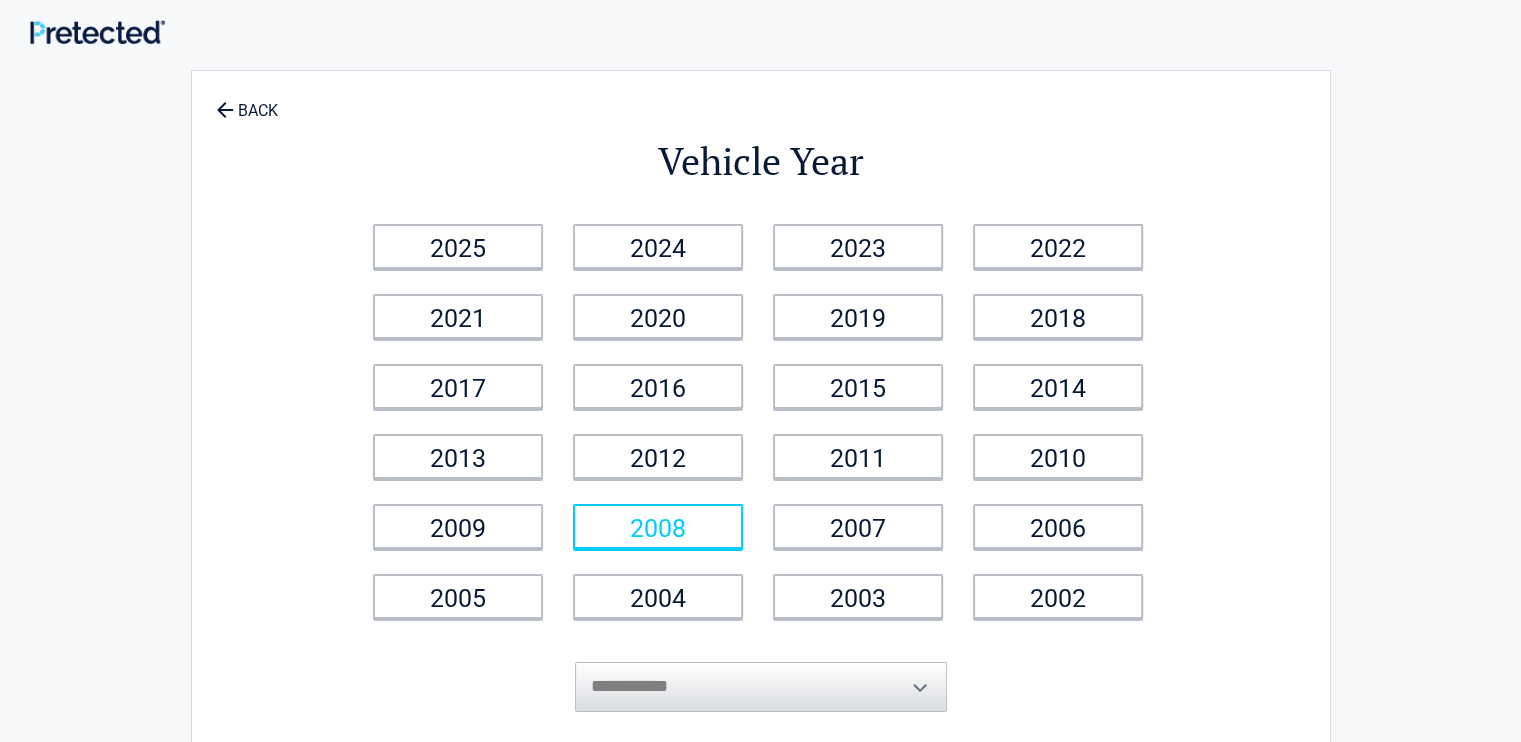 click on "2008" at bounding box center (658, 526) 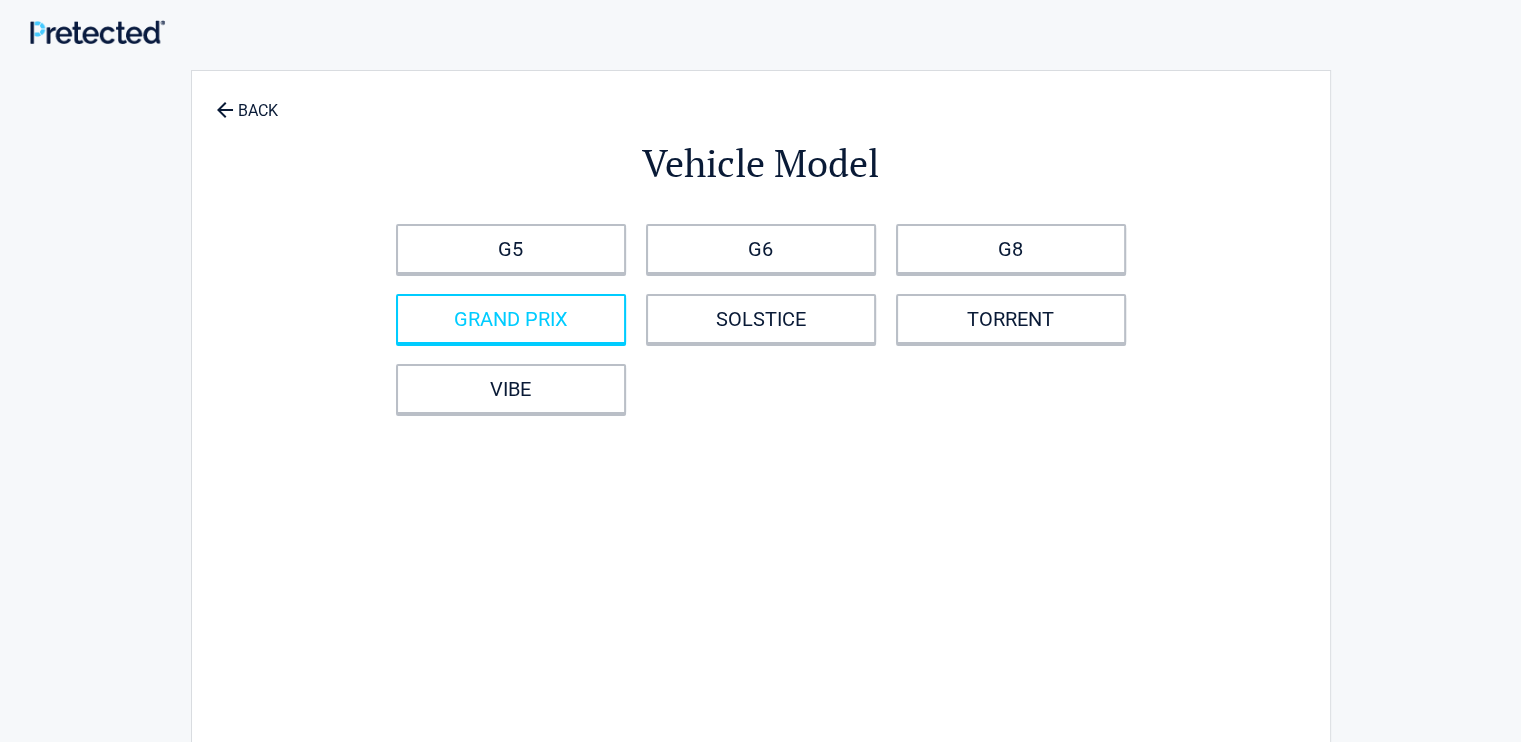 click on "GRAND PRIX" at bounding box center [511, 319] 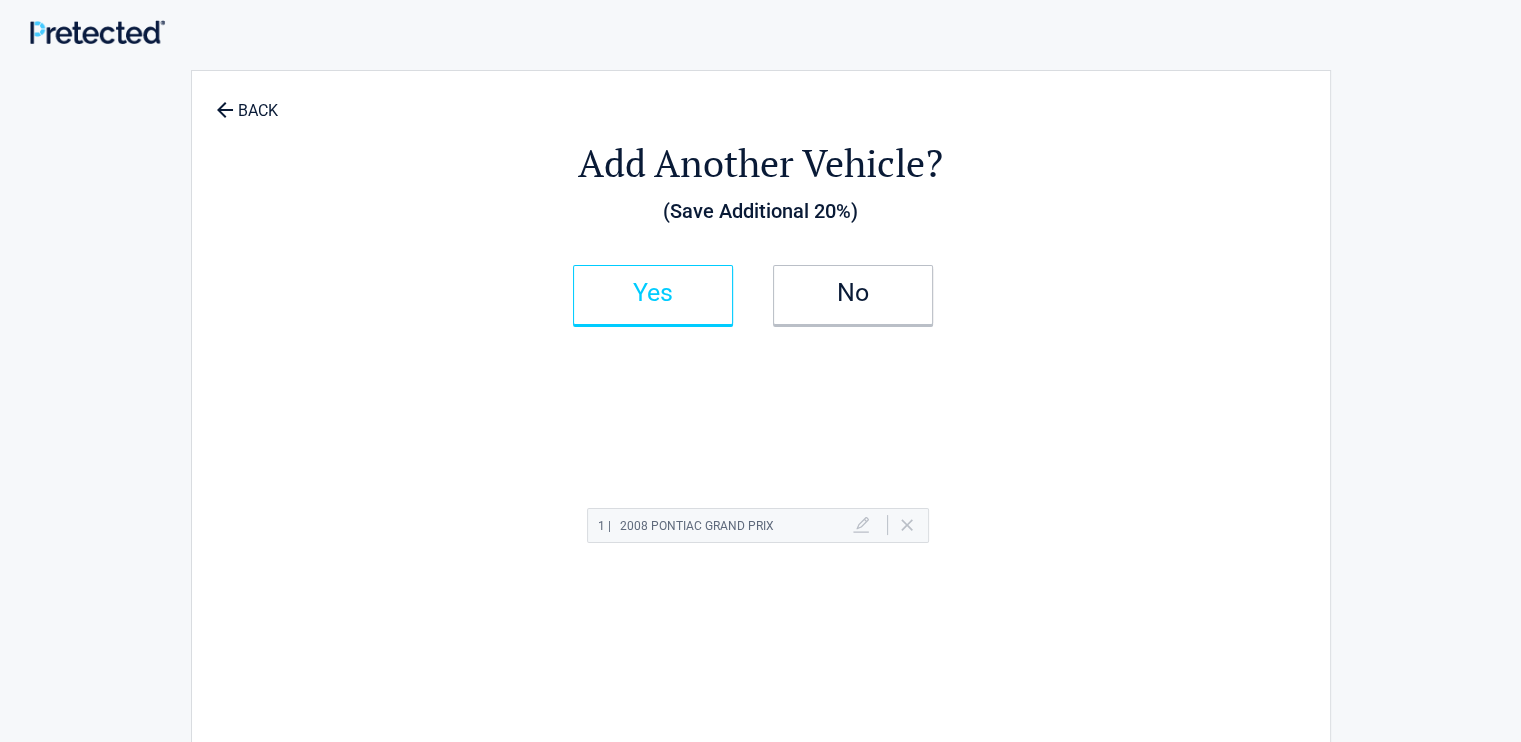 click on "Yes" at bounding box center (653, 295) 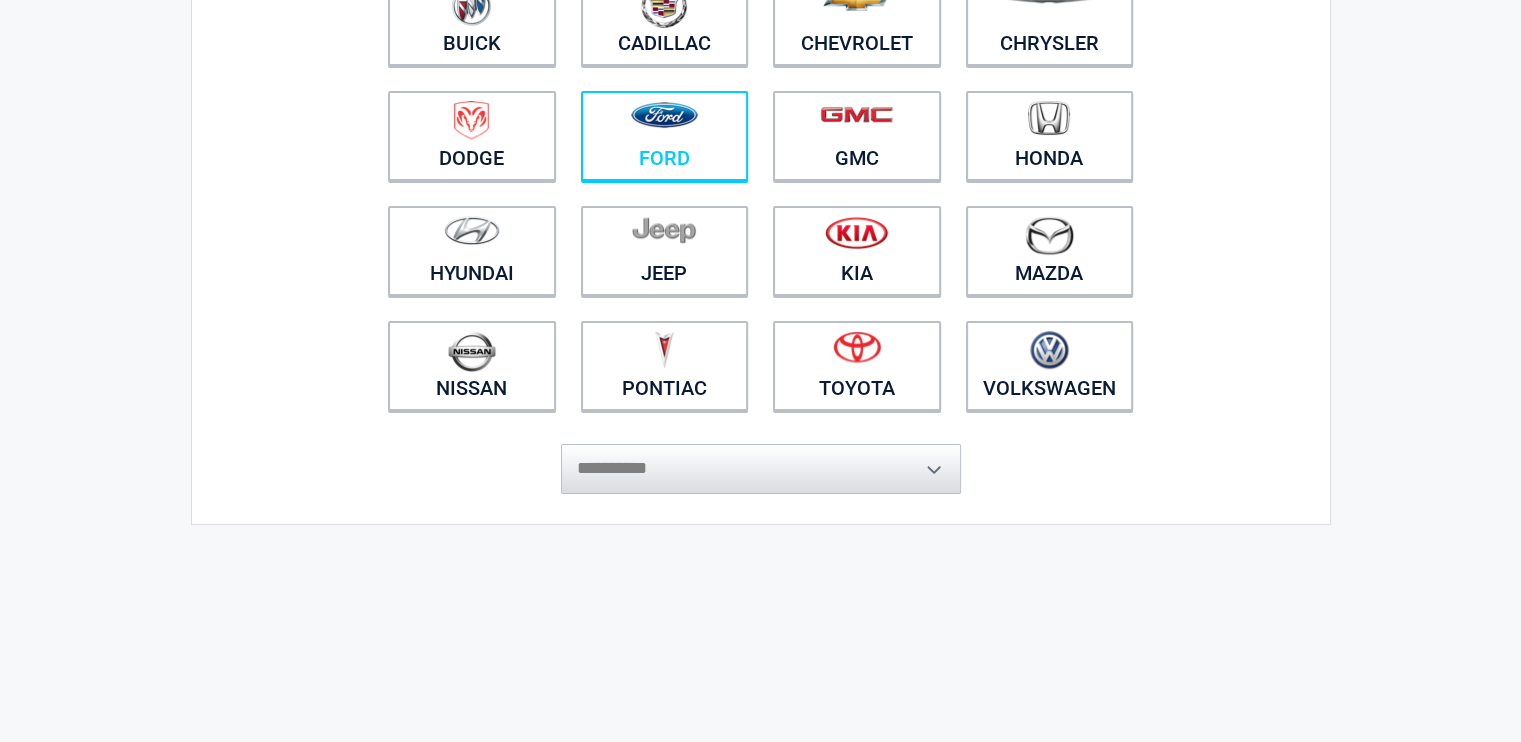 scroll, scrollTop: 300, scrollLeft: 0, axis: vertical 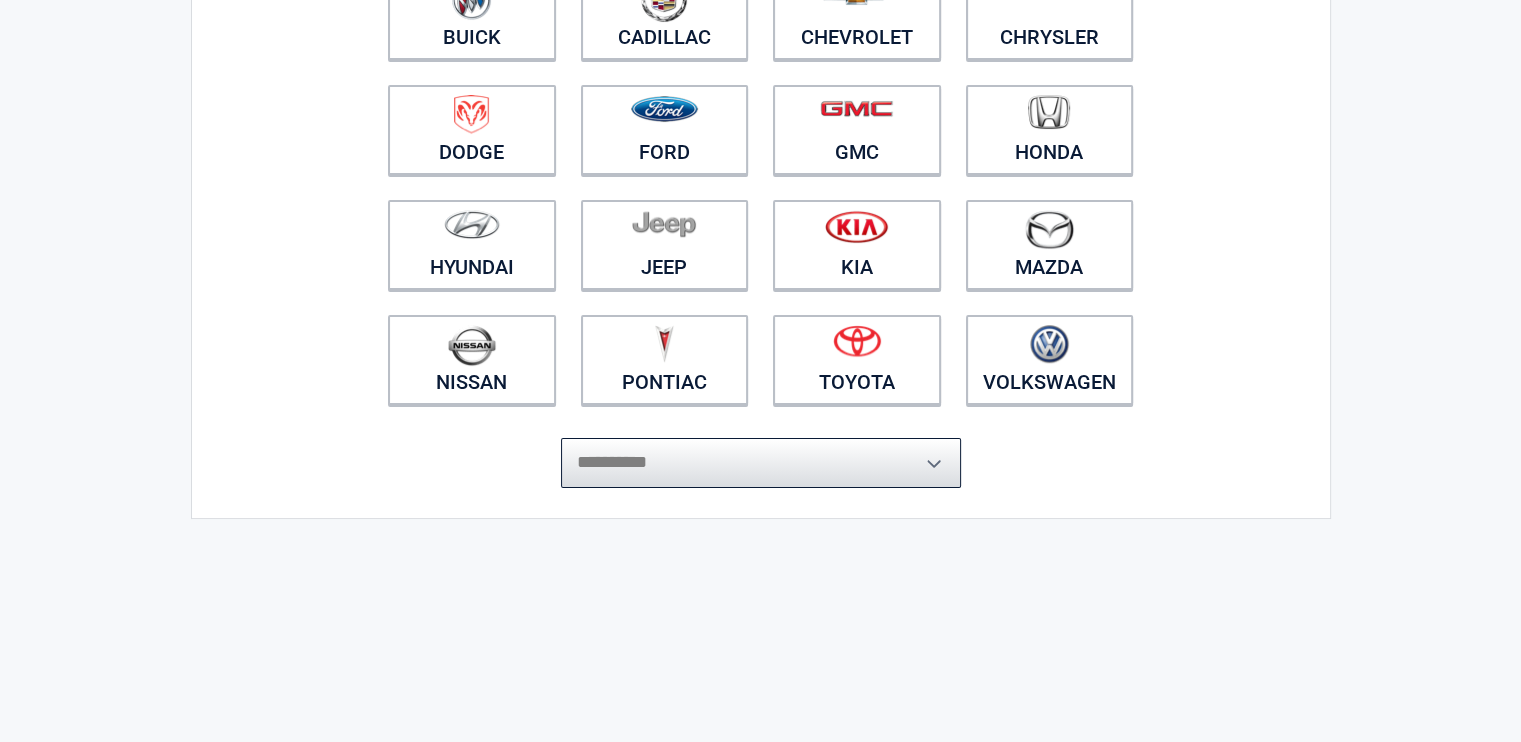 click on "**********" at bounding box center (761, 463) 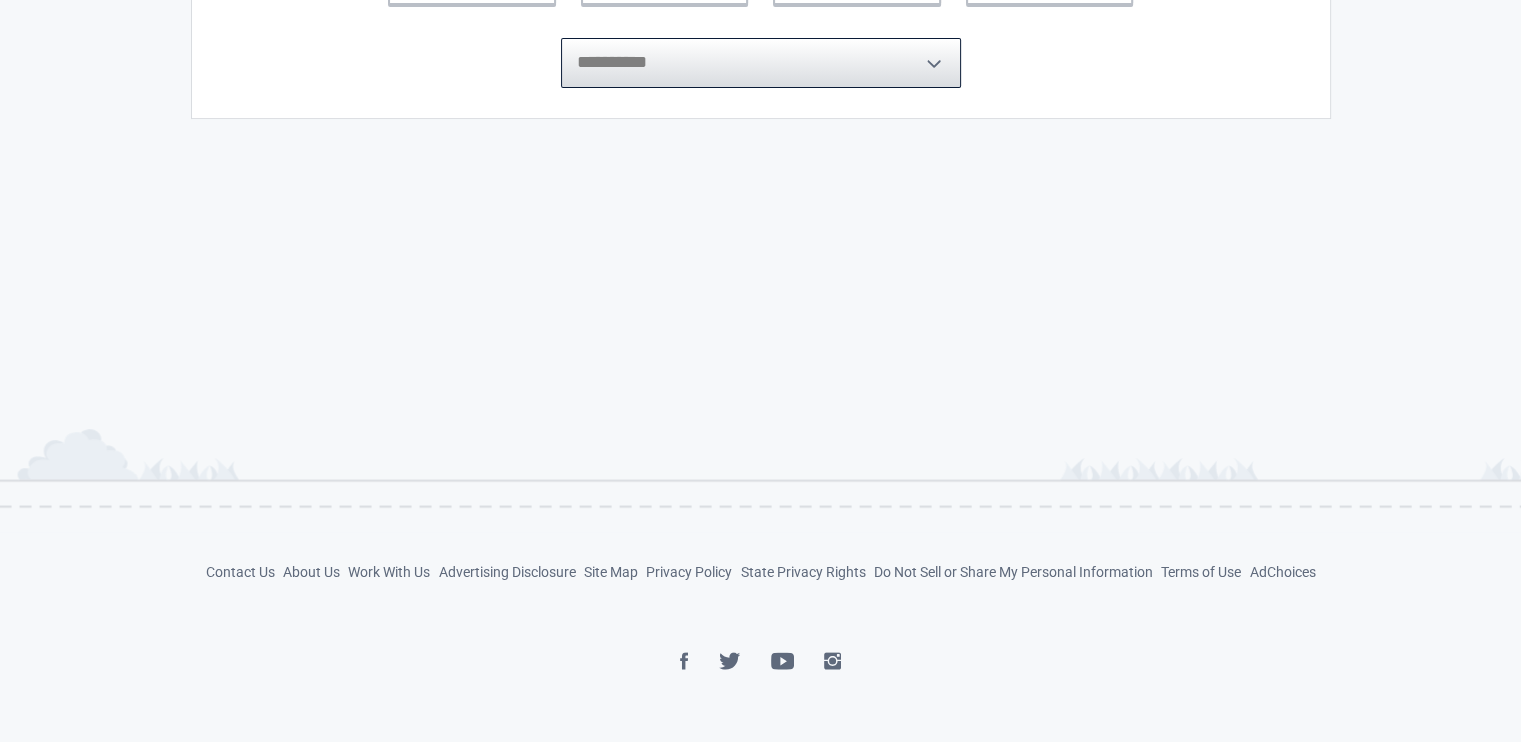 scroll, scrollTop: 200, scrollLeft: 0, axis: vertical 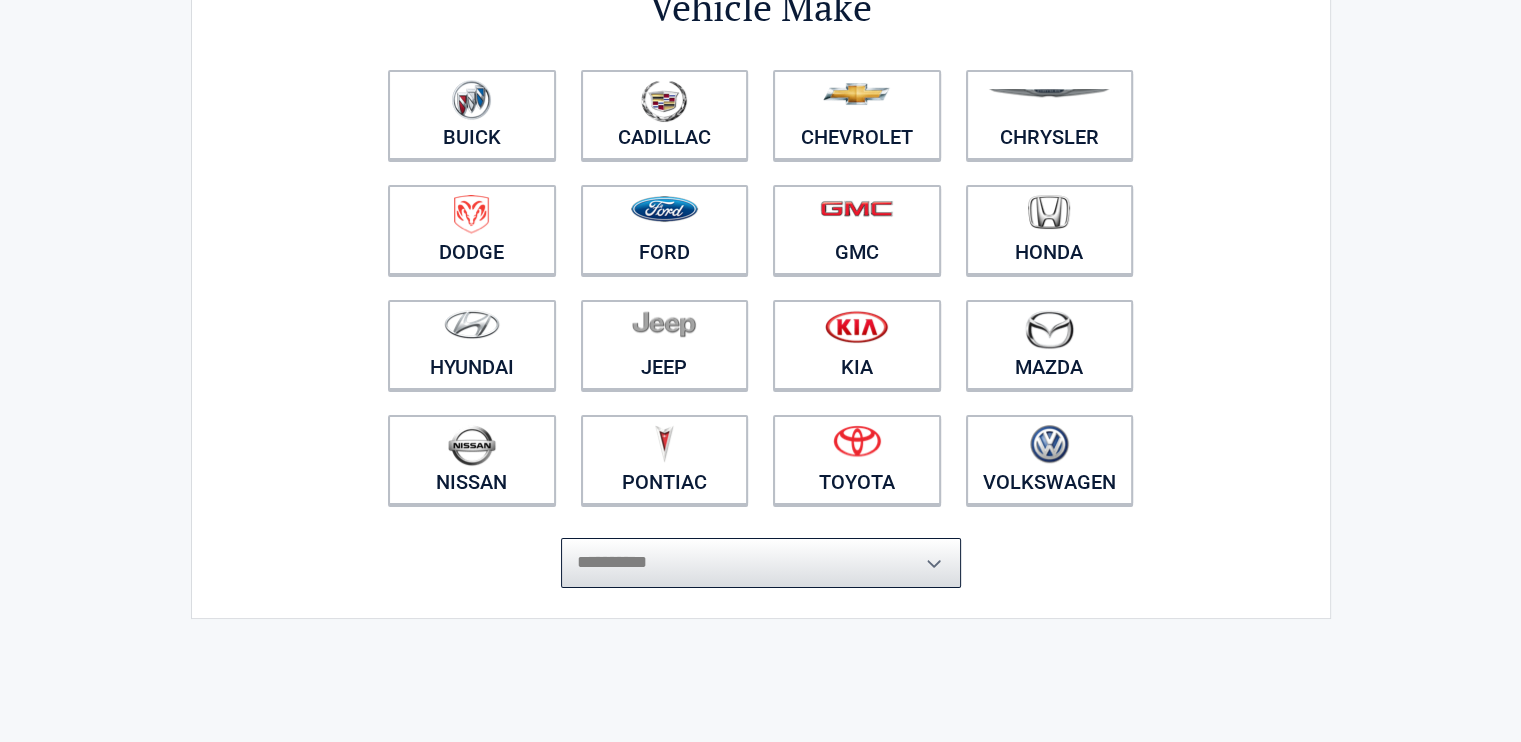click on "**********" at bounding box center (761, 563) 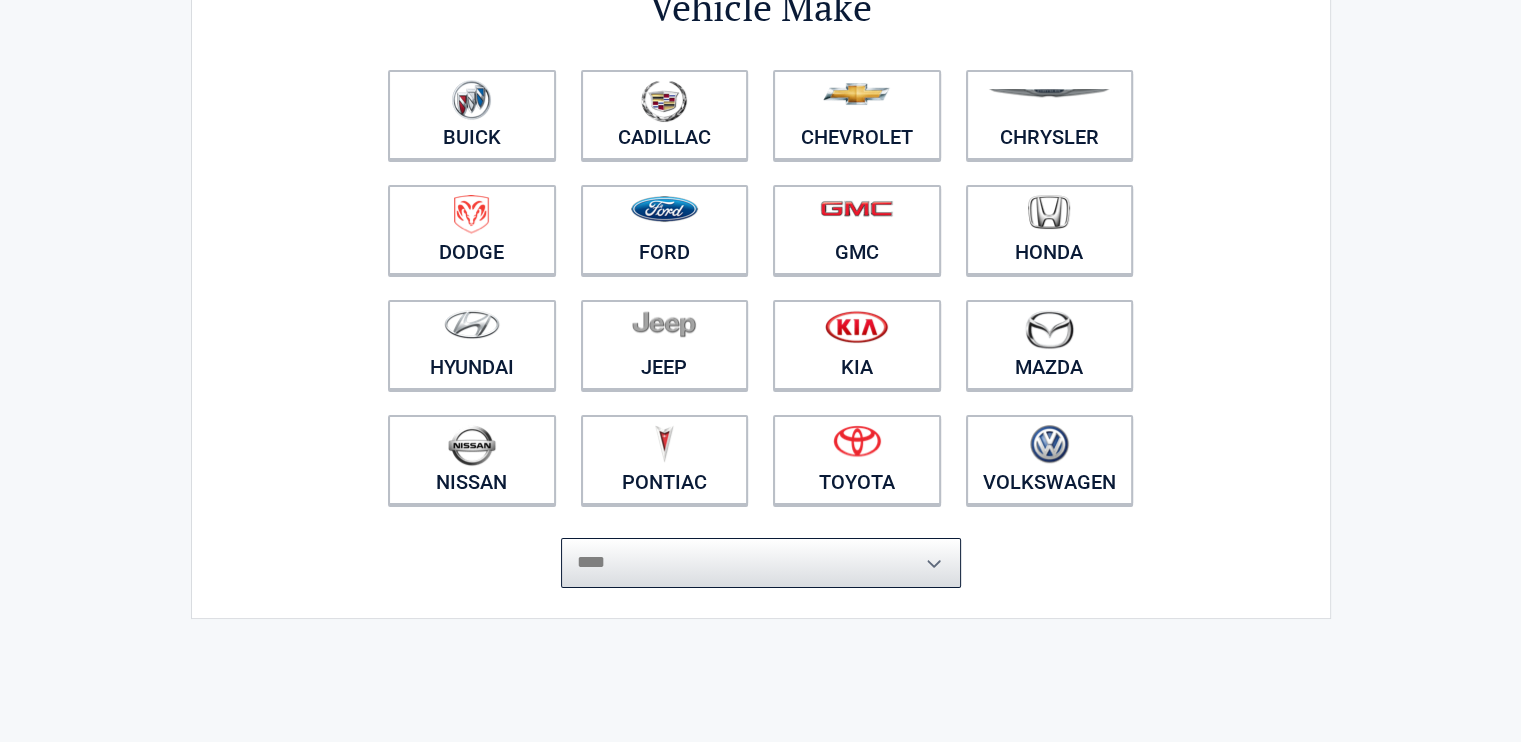click on "**********" at bounding box center [761, 563] 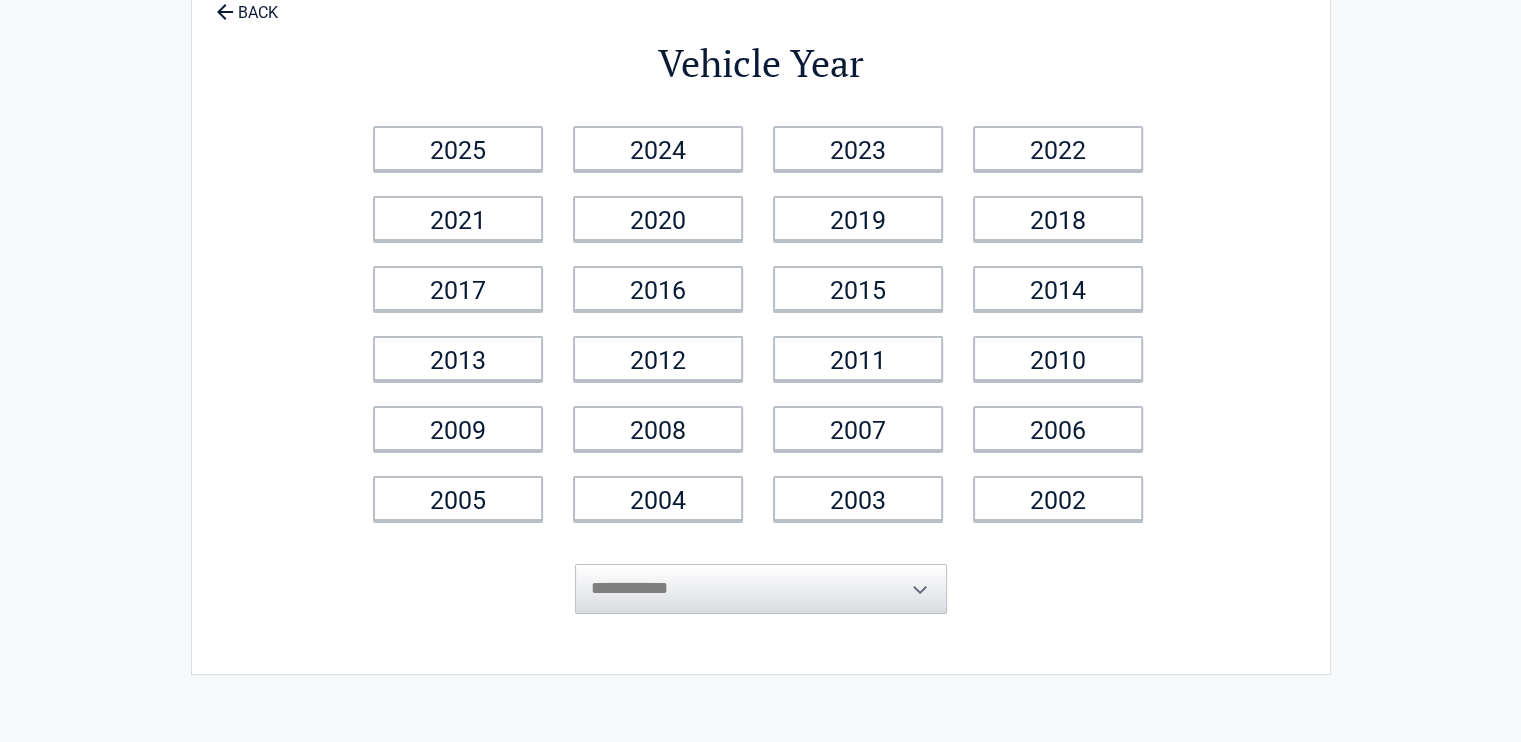 scroll, scrollTop: 0, scrollLeft: 0, axis: both 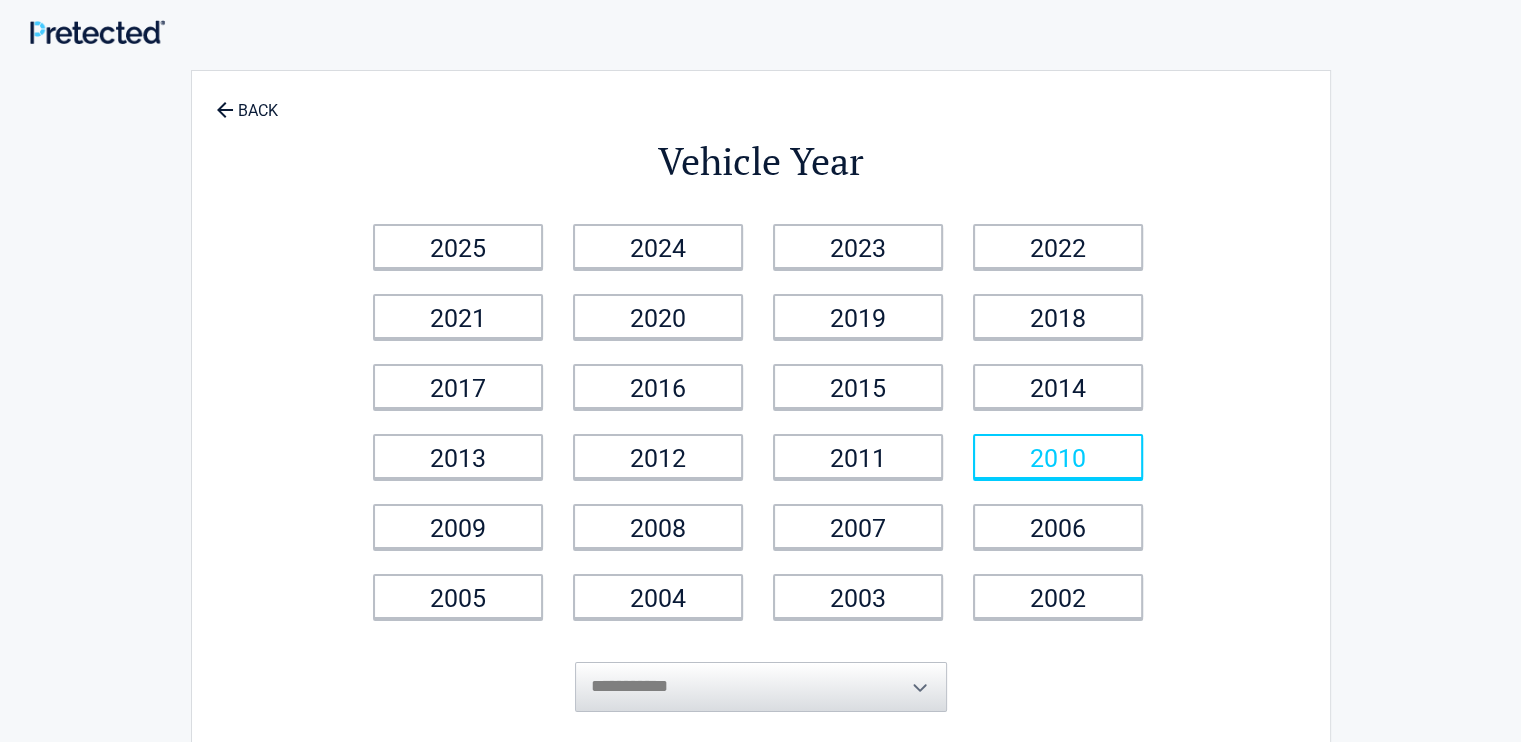 click on "2010" at bounding box center (1058, 456) 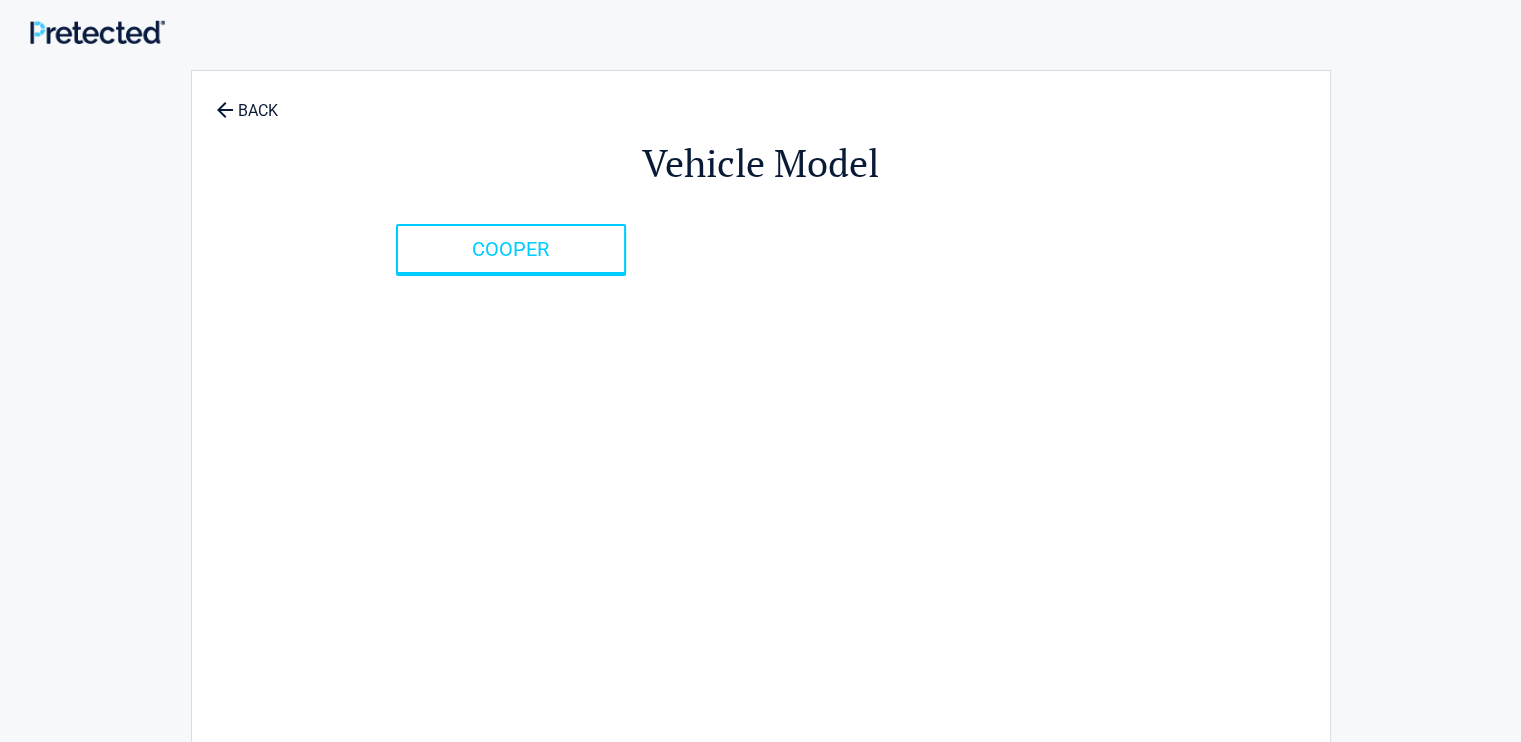 click on "COOPER" at bounding box center [511, 249] 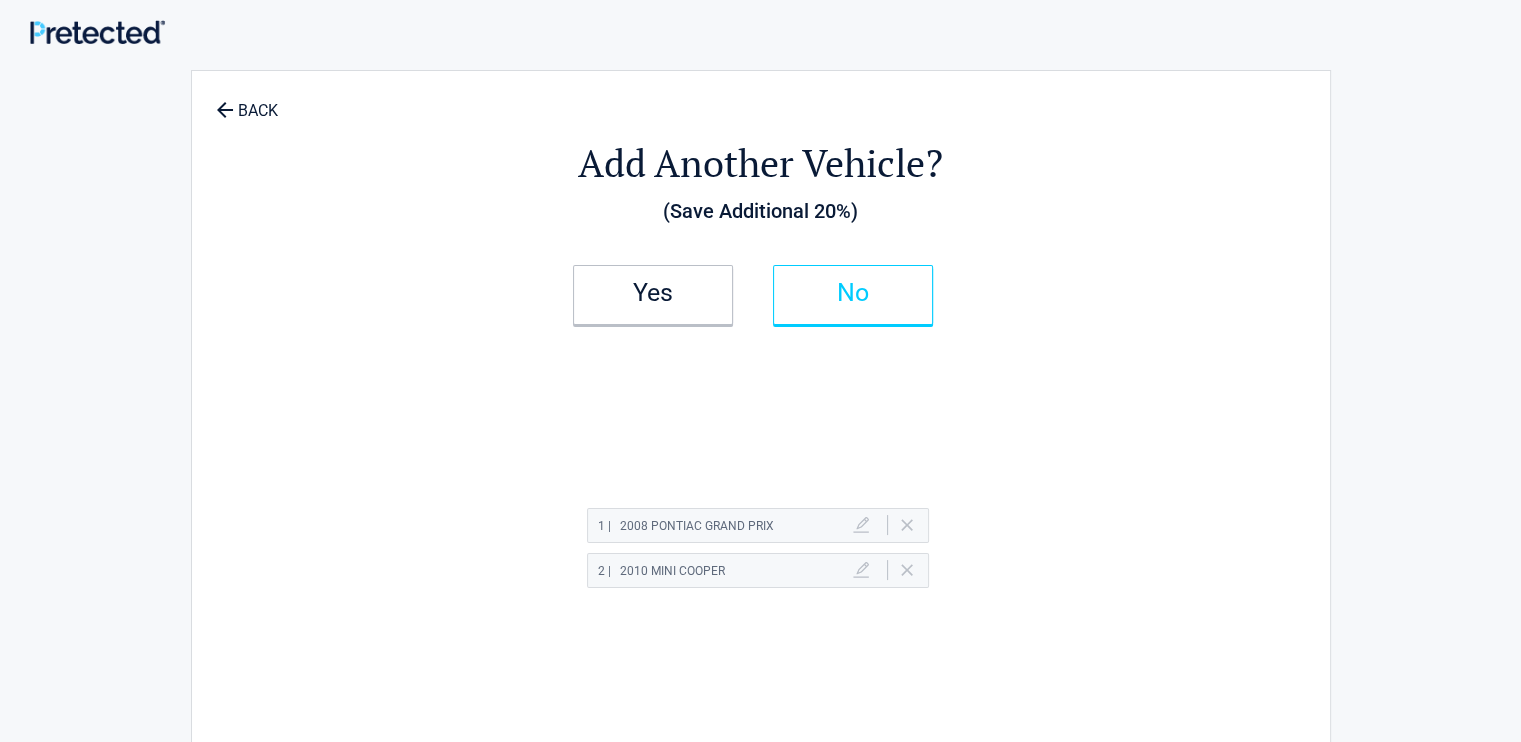 click on "No" at bounding box center [853, 293] 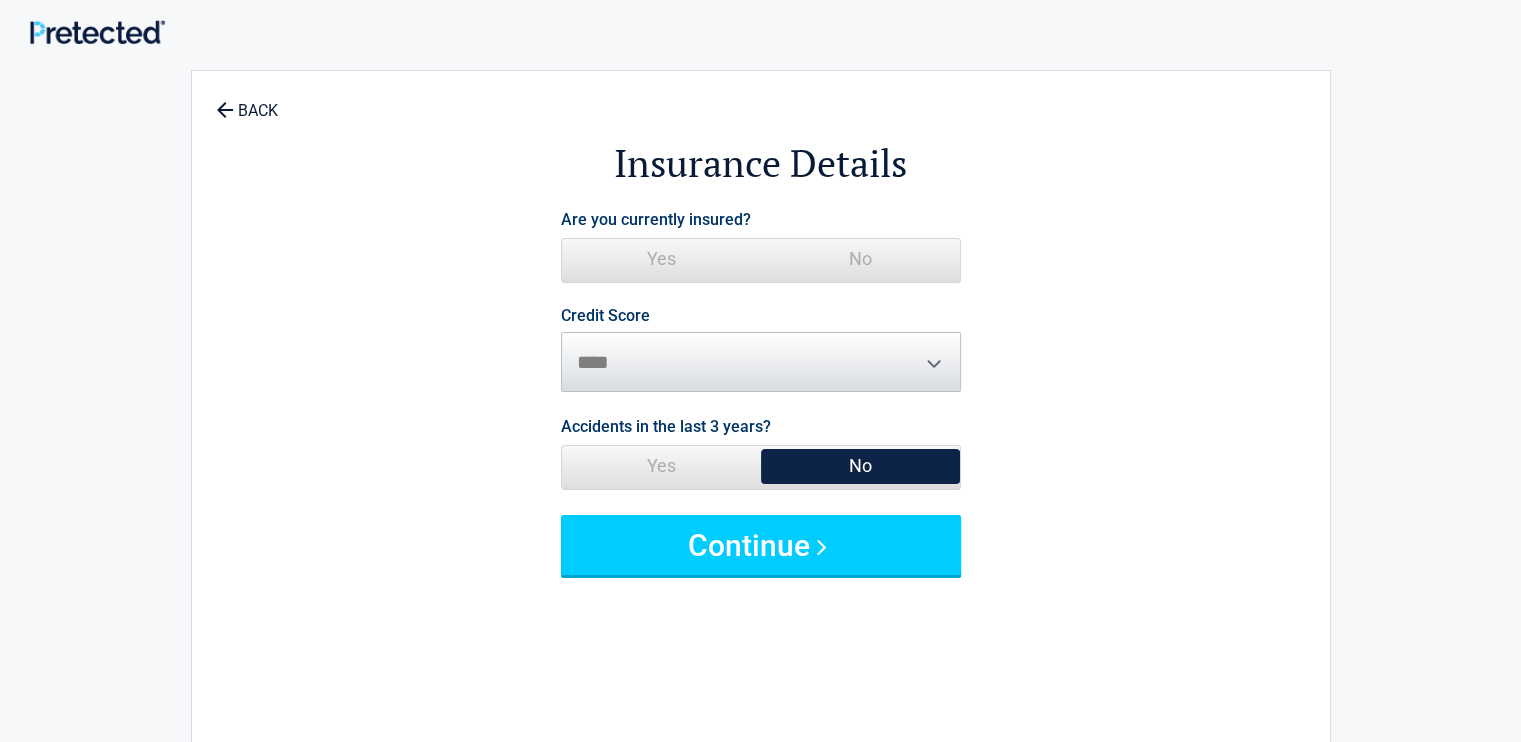 click on "No" at bounding box center (860, 259) 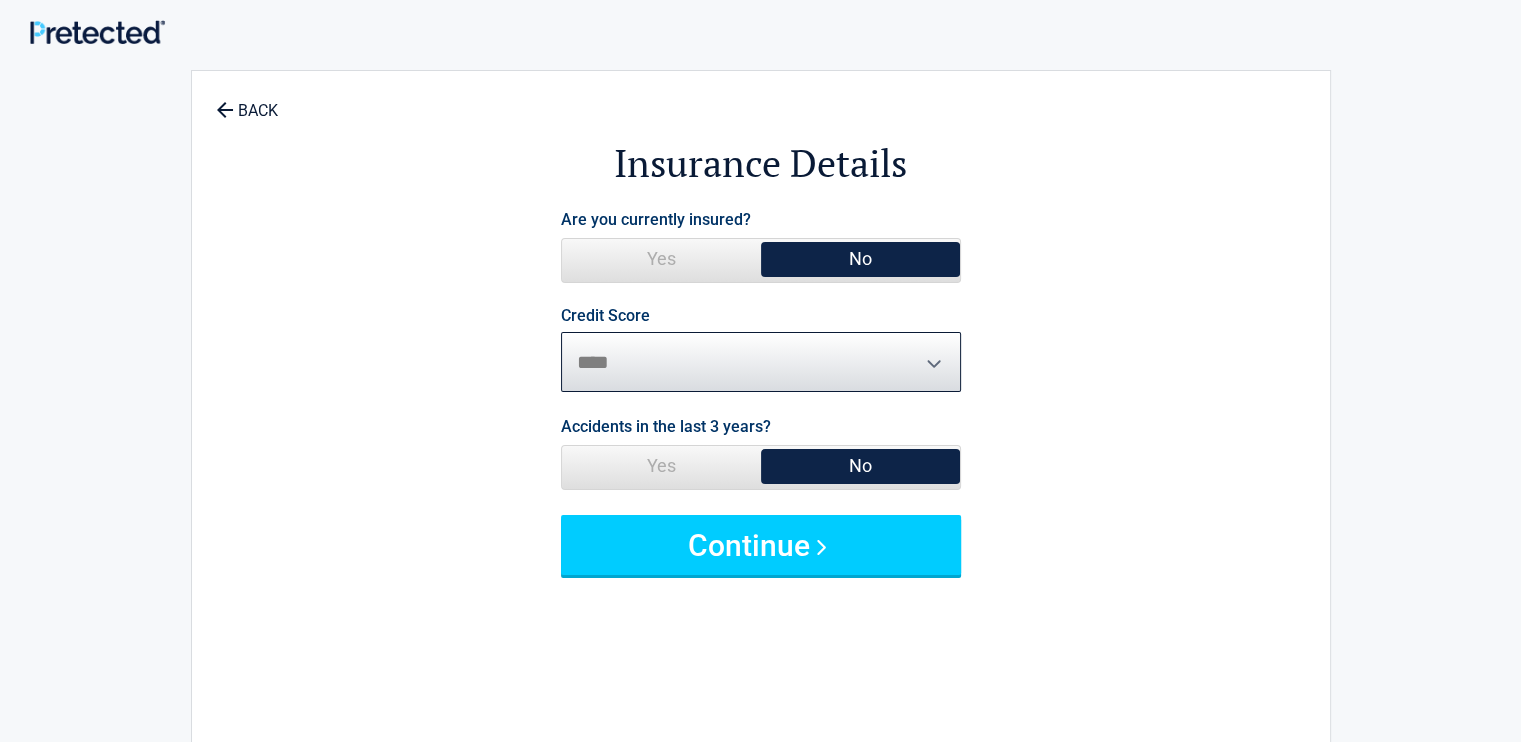 click on "*********
****
*******
****" at bounding box center [761, 362] 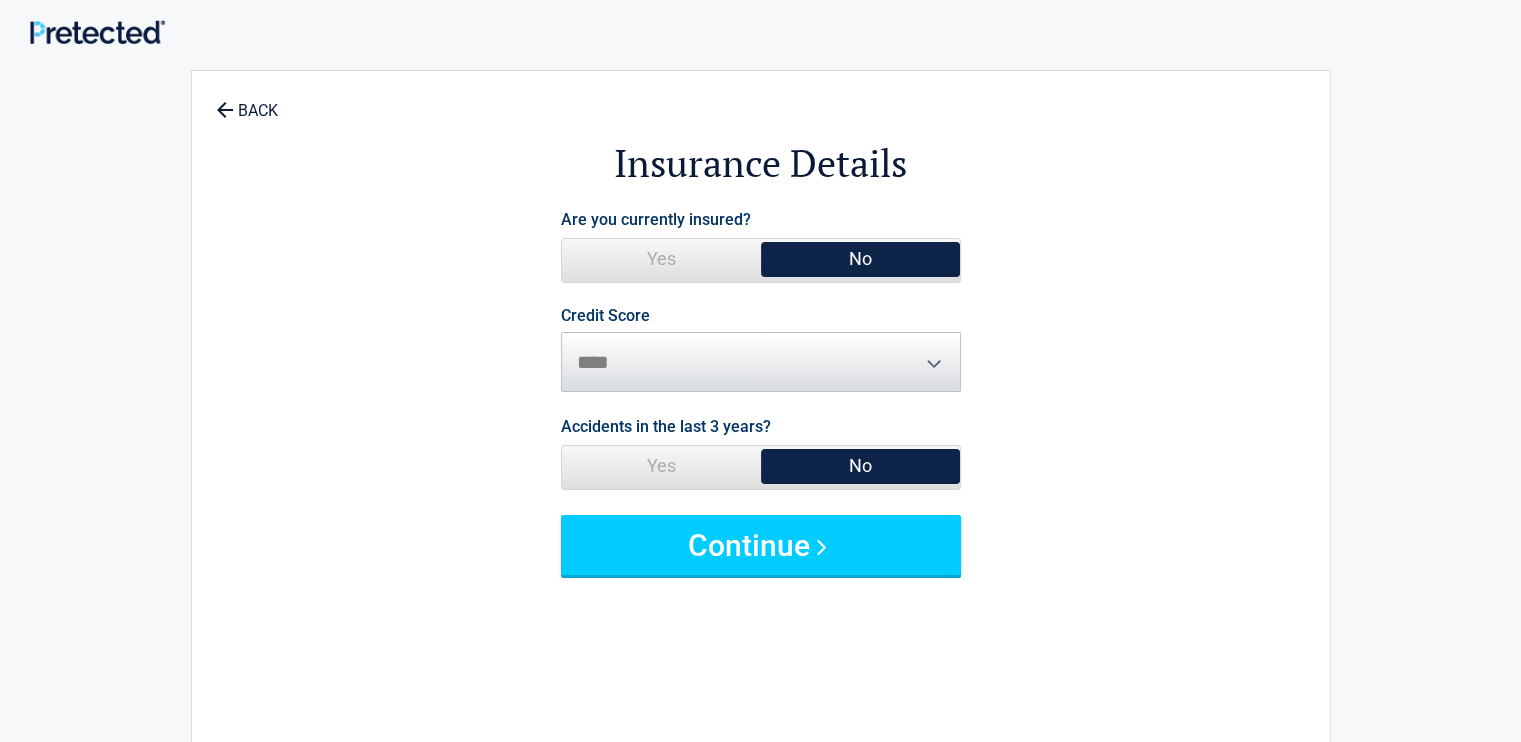 click on "Yes" at bounding box center (661, 466) 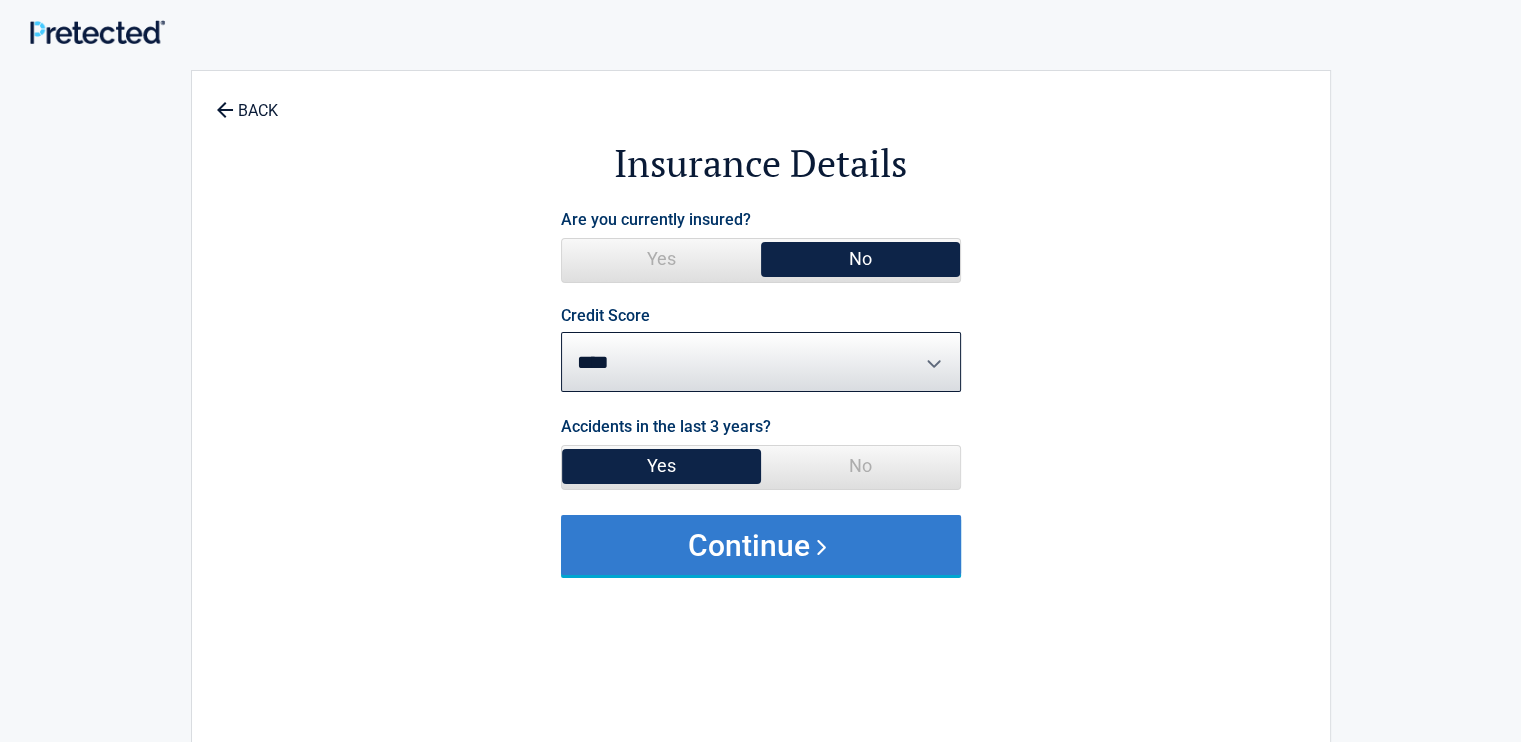 drag, startPoint x: 716, startPoint y: 552, endPoint x: 715, endPoint y: 542, distance: 10.049875 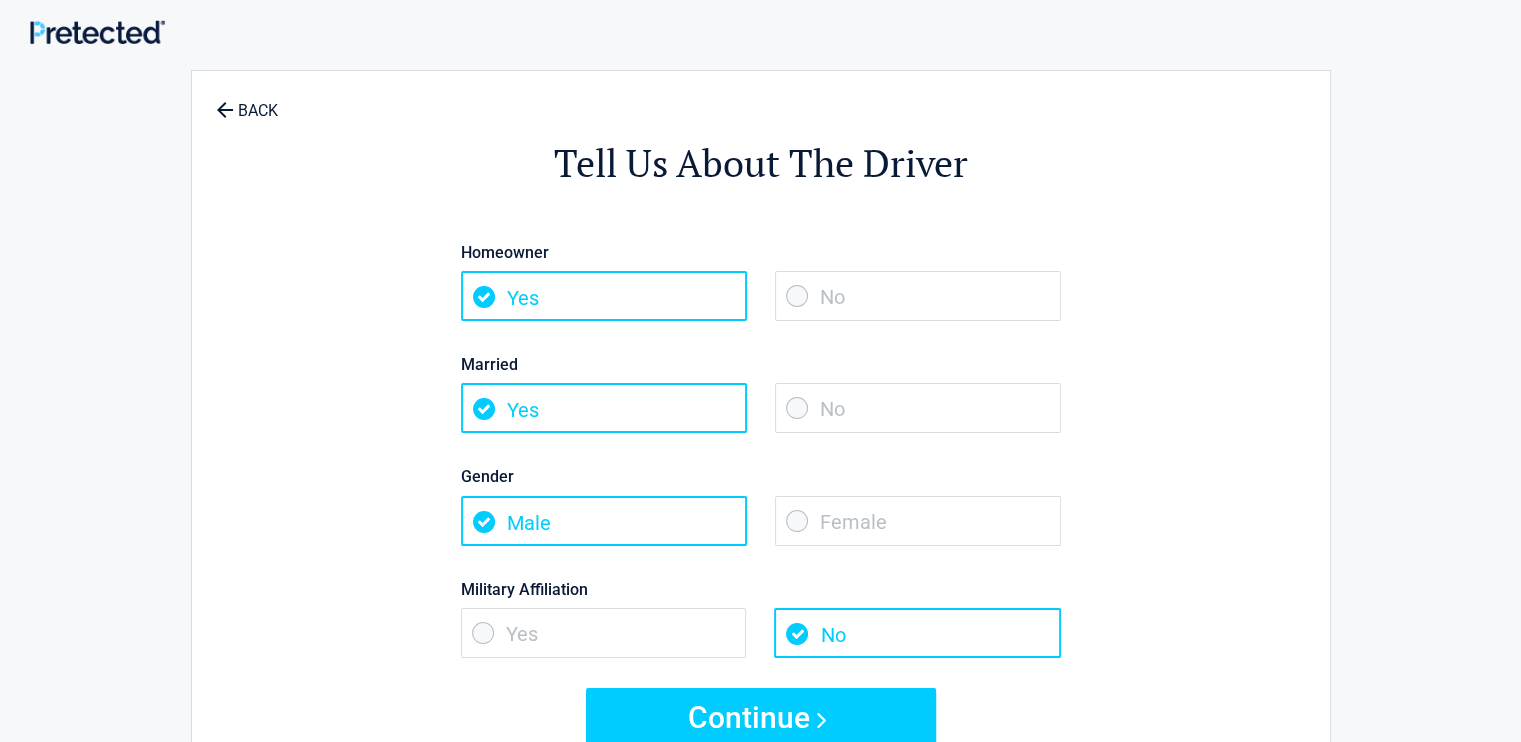 click on "No" at bounding box center (918, 296) 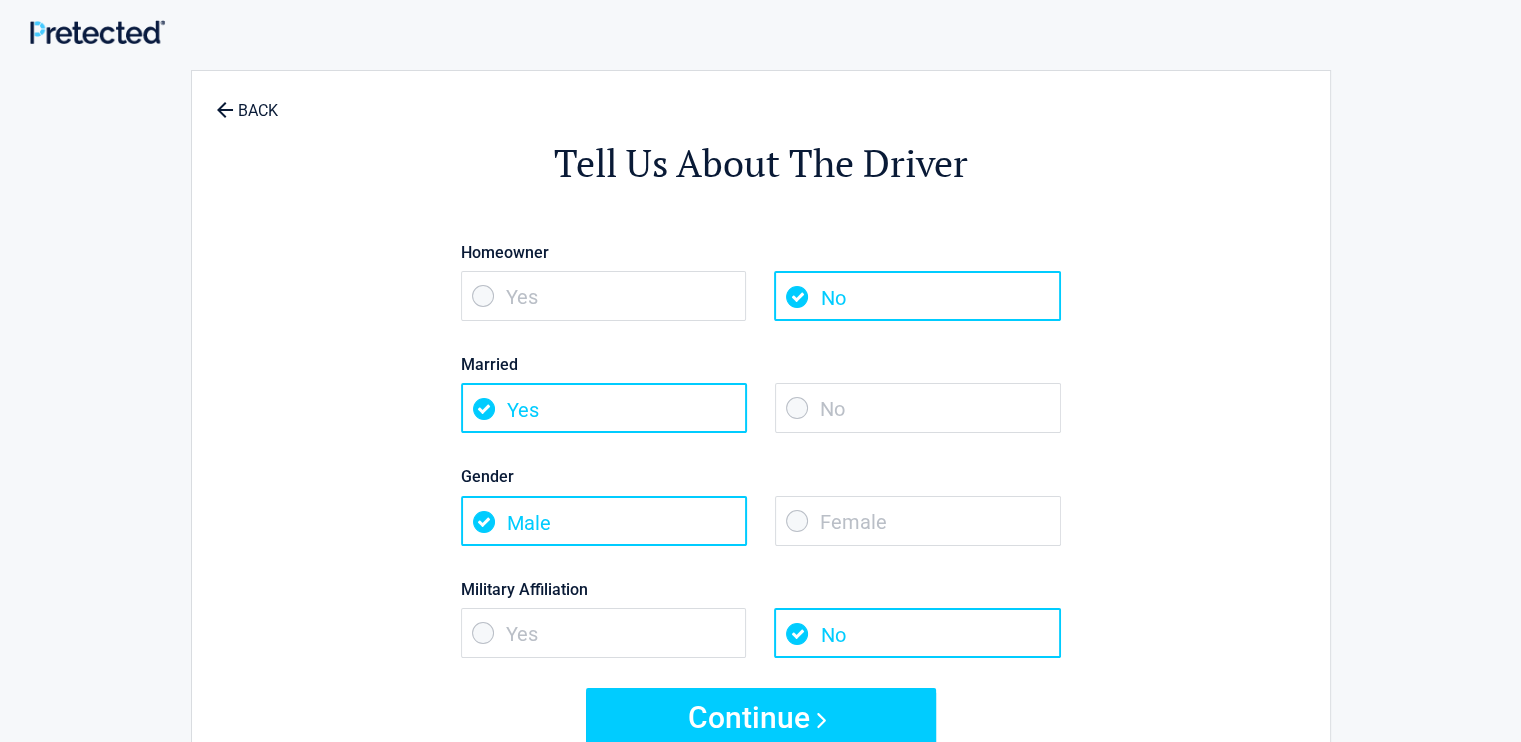 click on "Female" at bounding box center (918, 521) 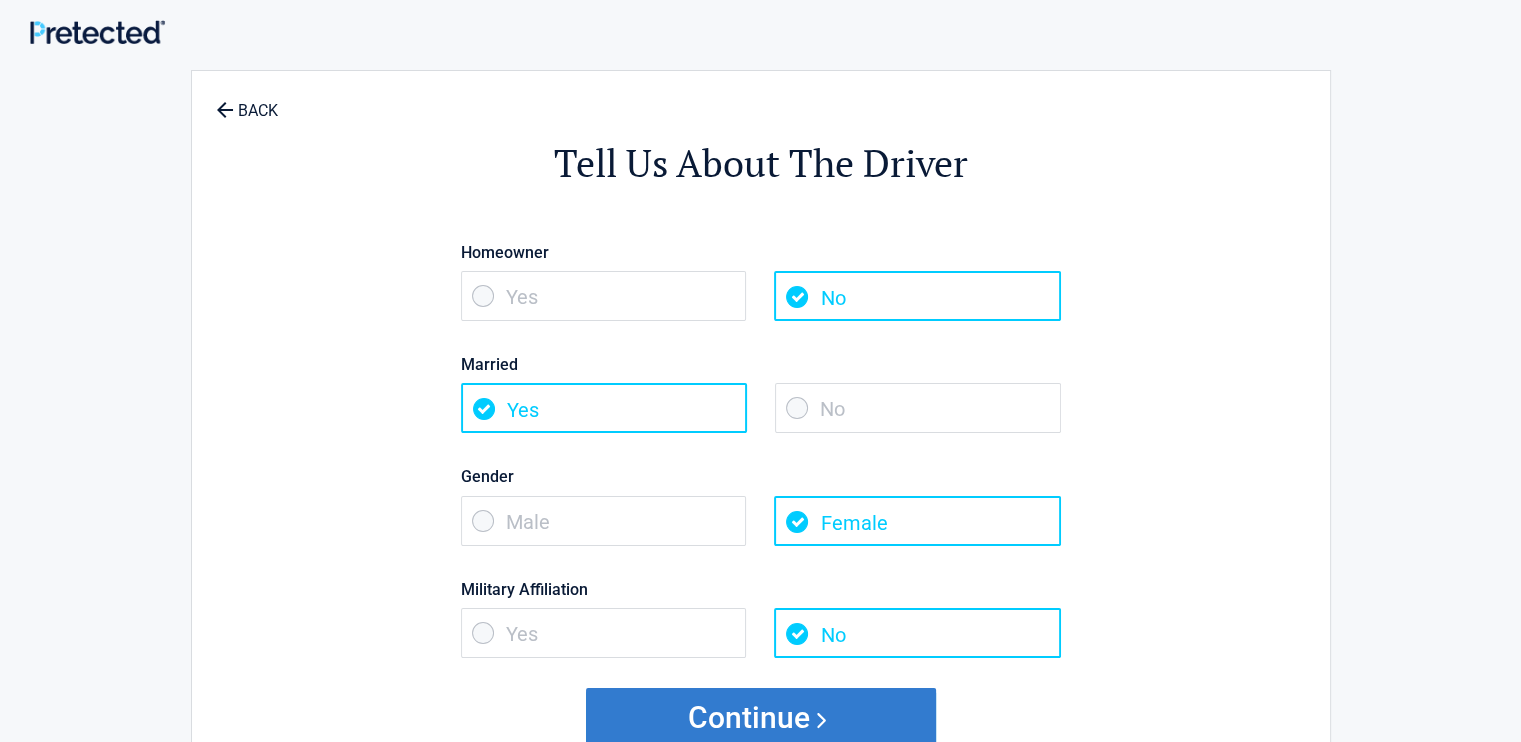 click on "Continue" at bounding box center (761, 718) 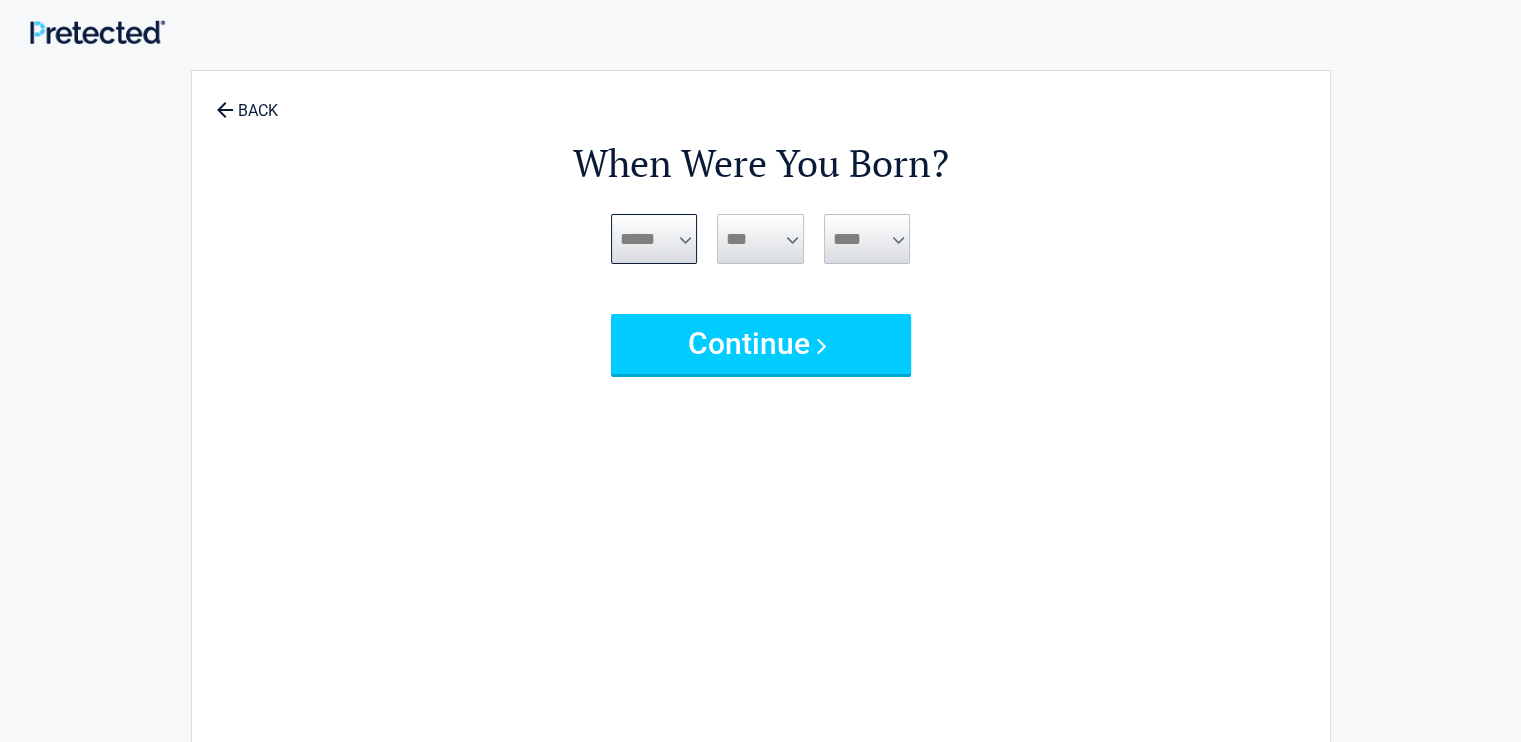 click on "*****
***
***
***
***
***
***
***
***
***
***
***
***" at bounding box center (654, 239) 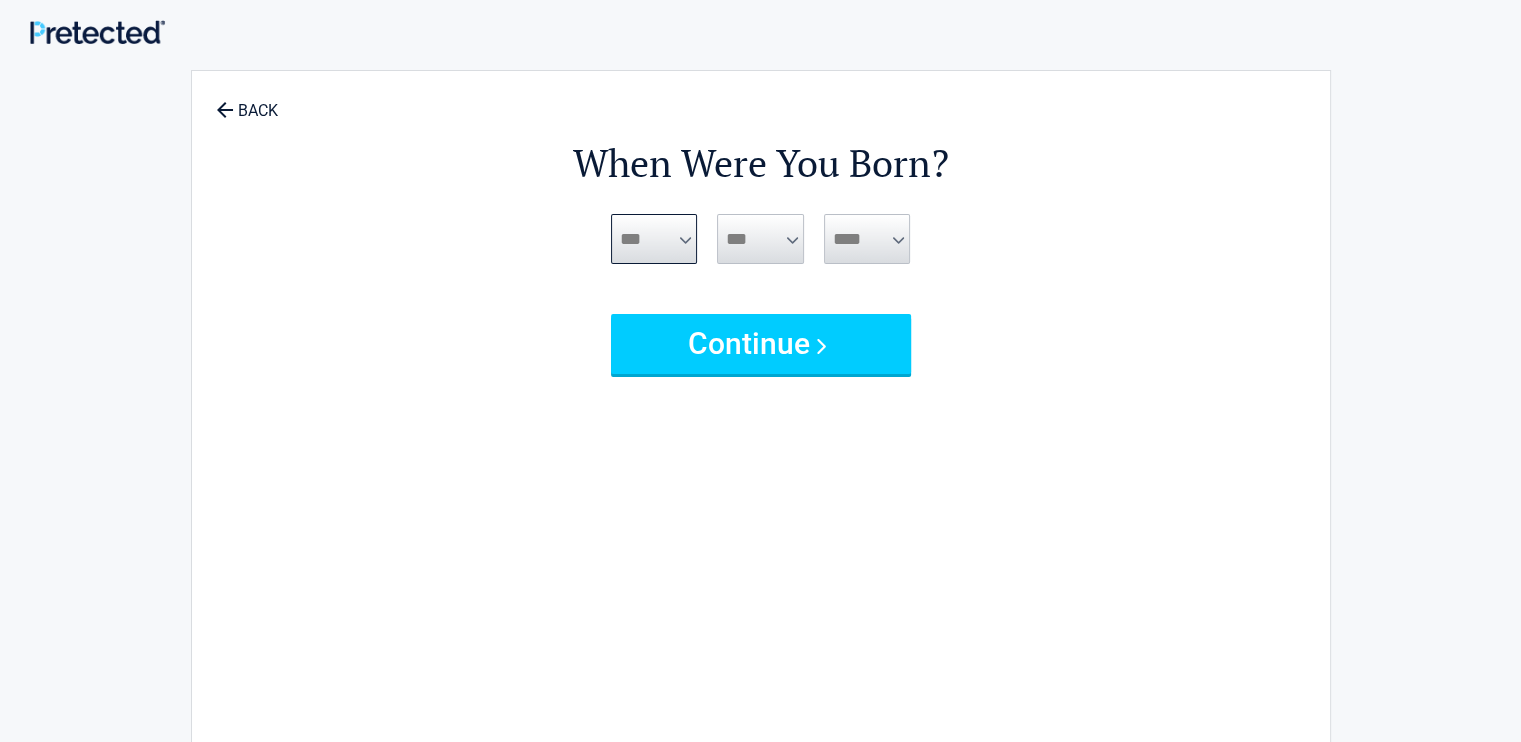 click on "*****
***
***
***
***
***
***
***
***
***
***
***
***" at bounding box center [654, 239] 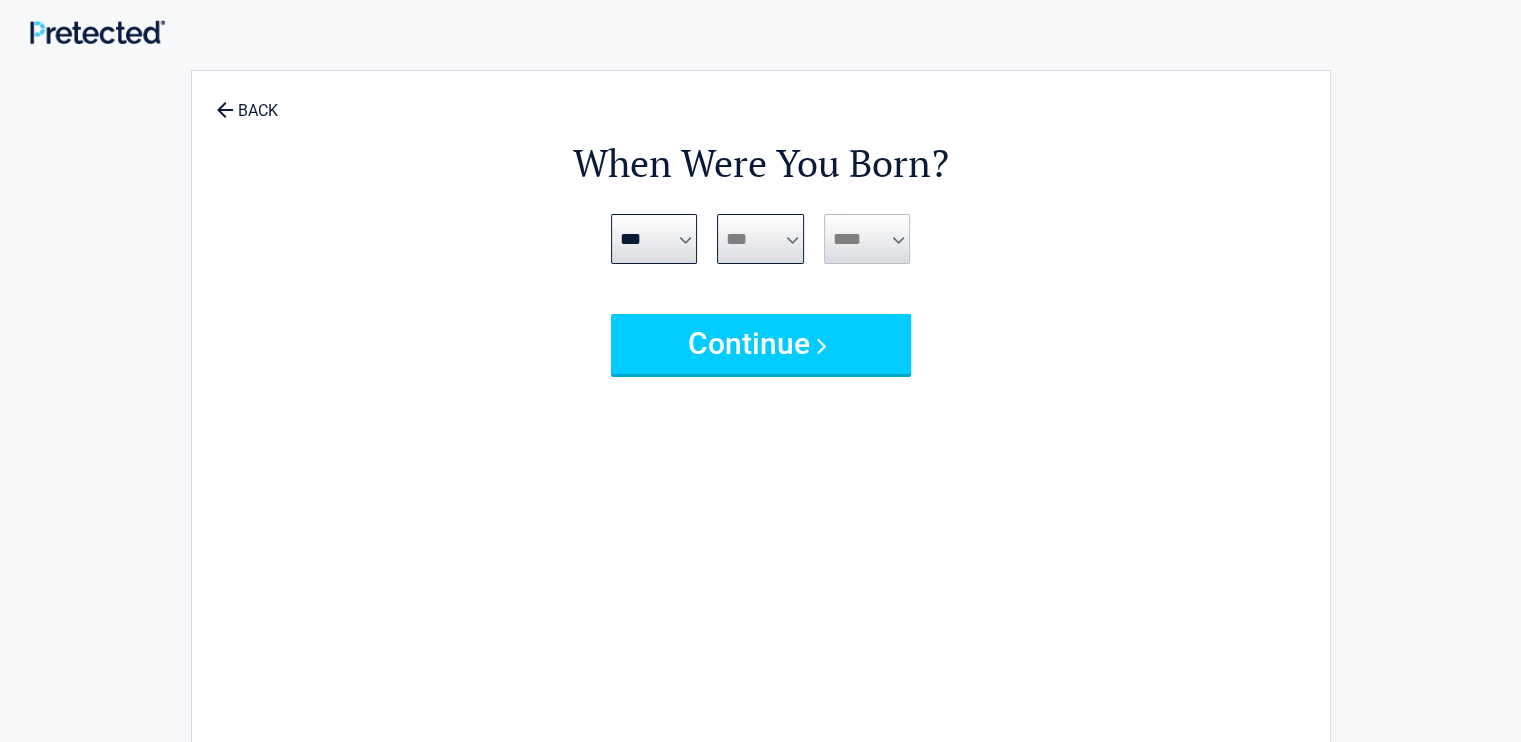 click on "*** * * * * * * * * * ** ** ** ** ** ** ** ** ** ** ** ** ** ** ** ** ** ** ** ** ** **" at bounding box center [760, 239] 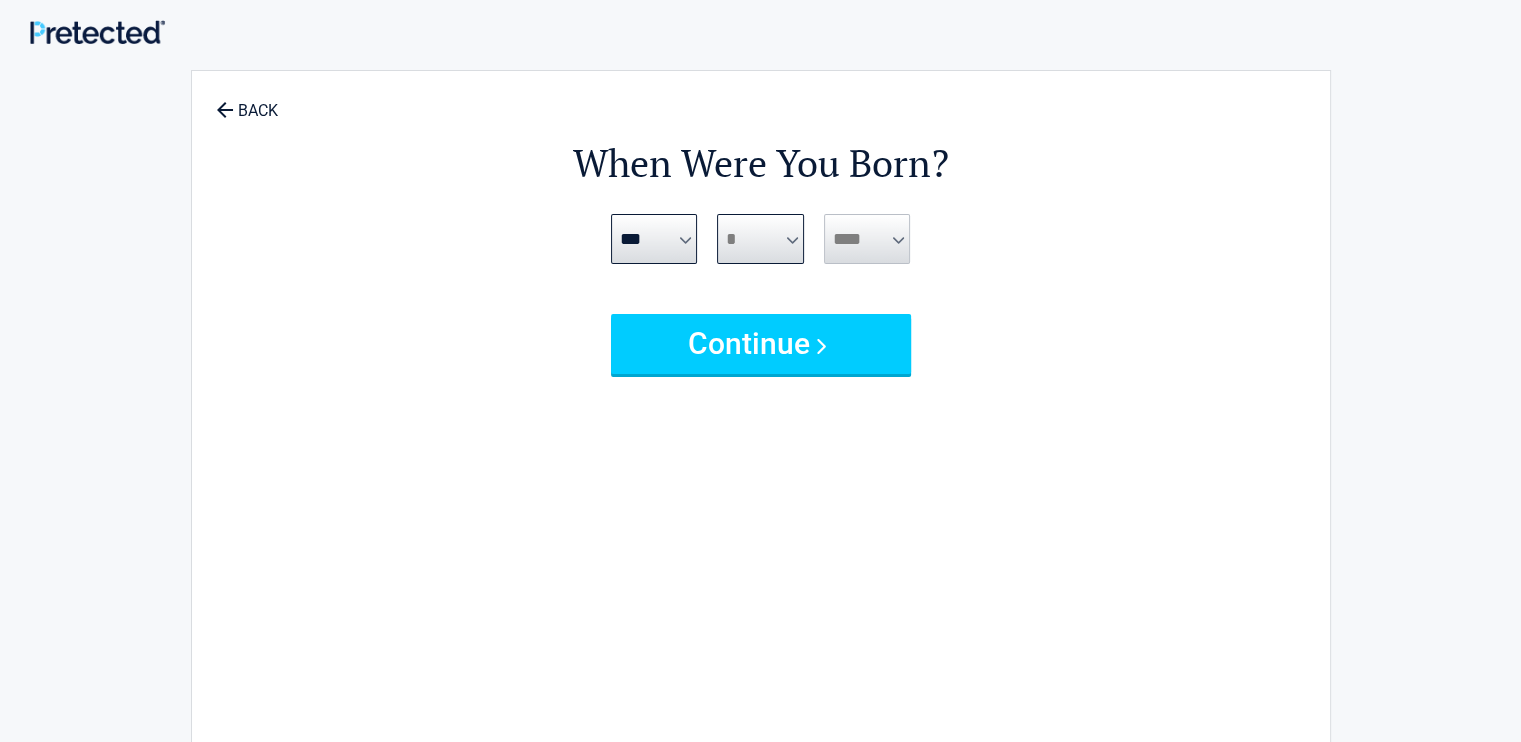 click on "*** * * * * * * * * * ** ** ** ** ** ** ** ** ** ** ** ** ** ** ** ** ** ** ** ** ** **" at bounding box center (760, 239) 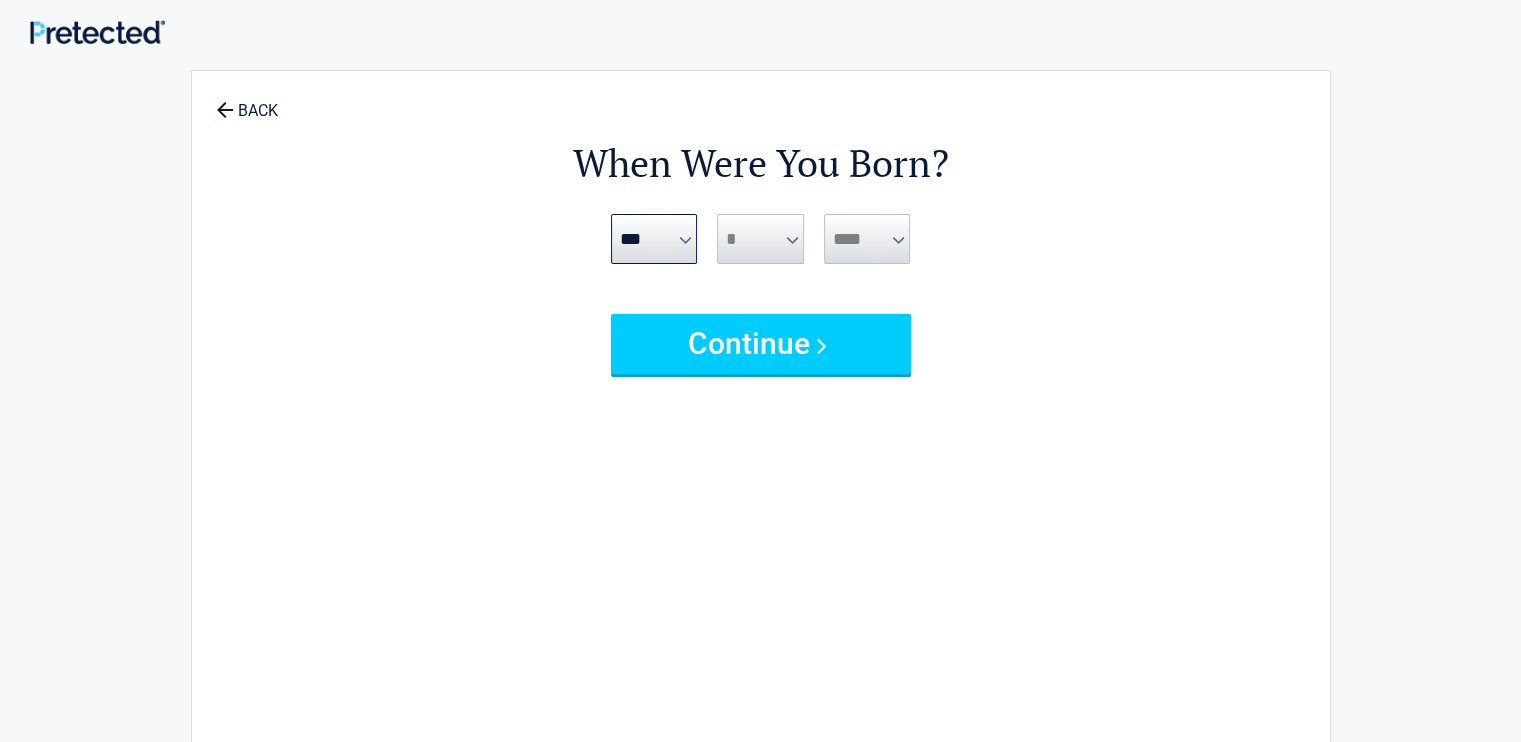 click on "****
****
****
****
****
****
****
****
****
****
****
****
****
****
****
****
****
****
****
****
****
****
****
****
****
****
****
****
****
****
****
****
****
****
****
****
****
****
****
****
****
****
****
****
****
****
****
****
****
****
****
****
****
****
****
****
****
****
****
****
****
****
****" at bounding box center (867, 264) 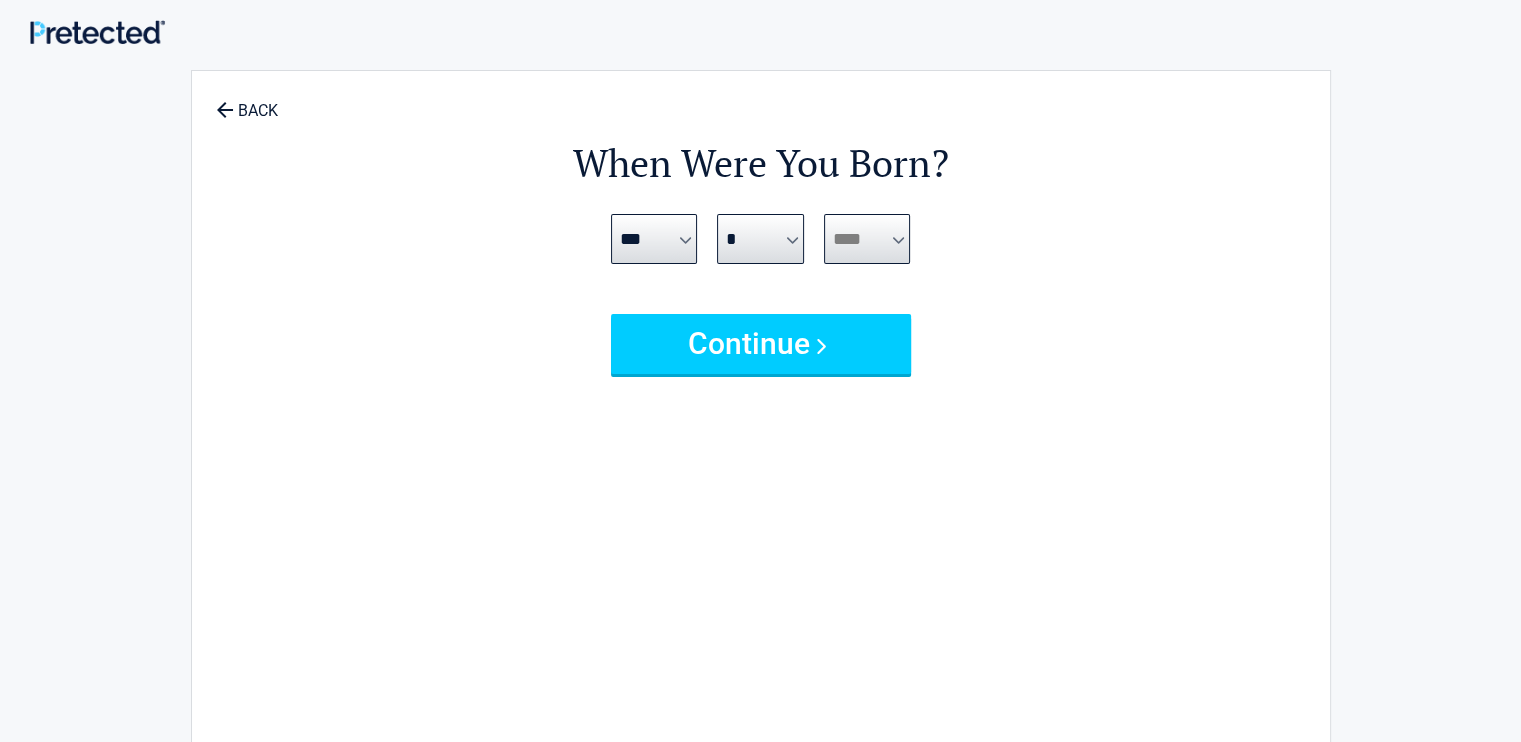 click on "****
****
****
****
****
****
****
****
****
****
****
****
****
****
****
****
****
****
****
****
****
****
****
****
****
****
****
****
****
****
****
****
****
****
****
****
****
****
****
****
****
****
****
****
****
****
****
****
****
****
****
****
****
****
****
****
****
****
****
****
****
****
****
****" at bounding box center (867, 239) 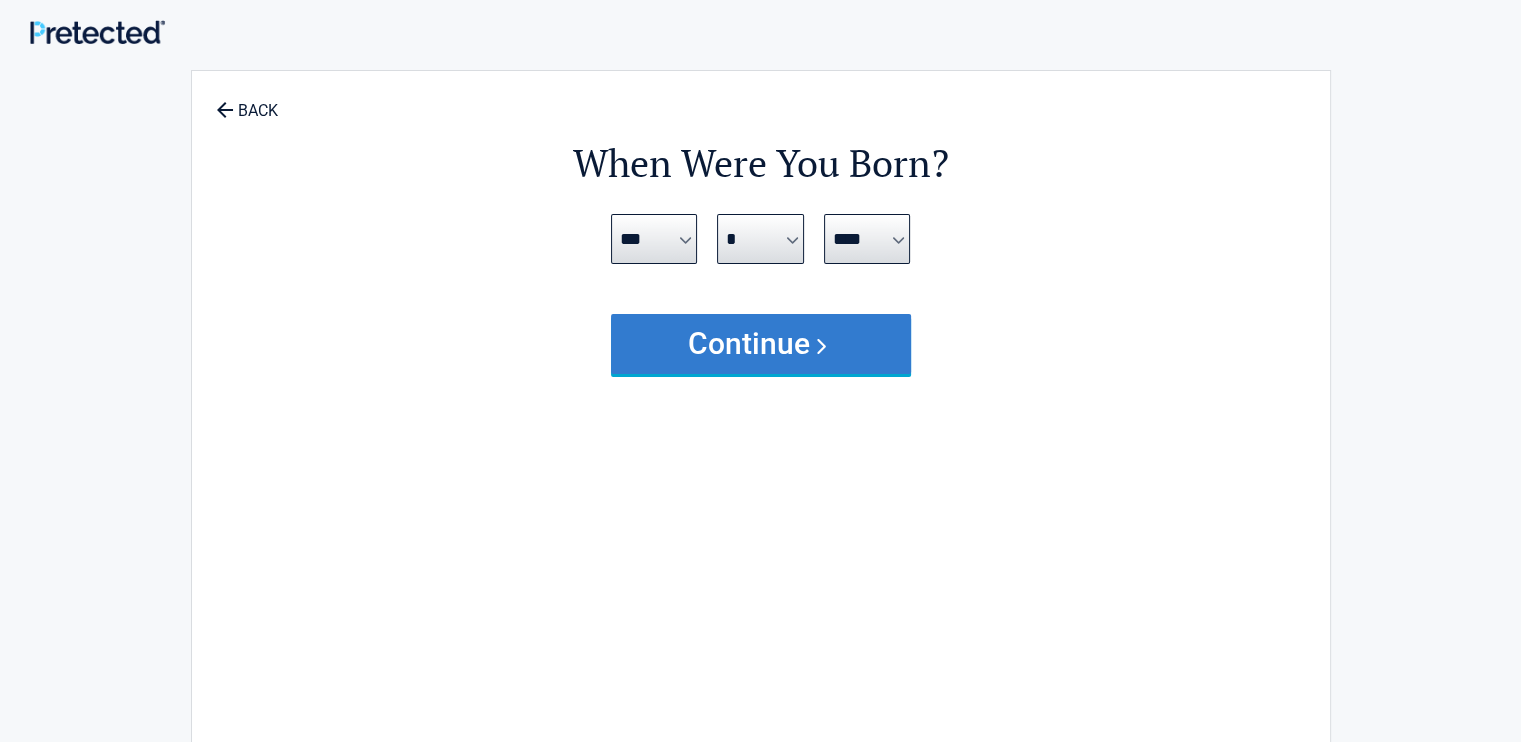 click on "Continue" at bounding box center (761, 344) 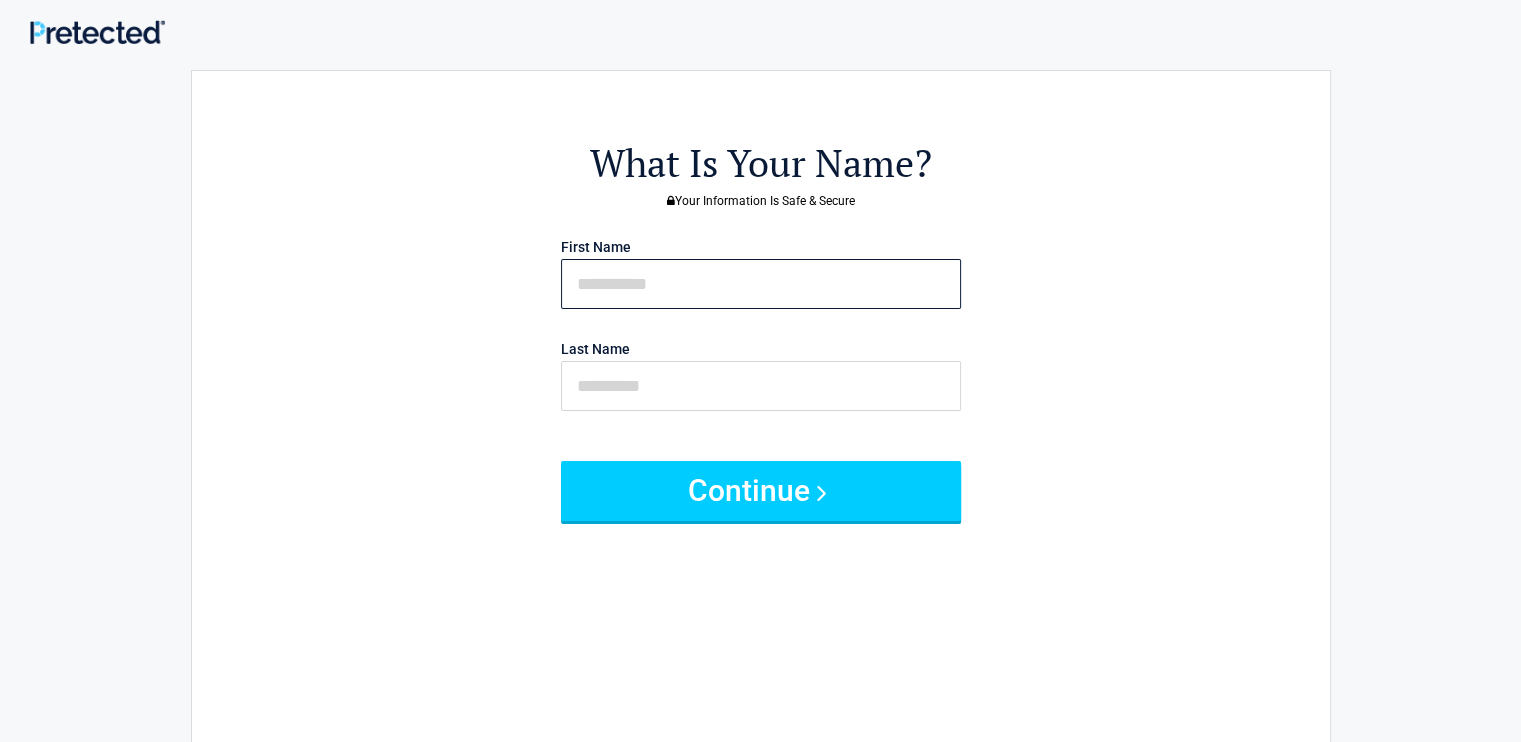 click at bounding box center (761, 284) 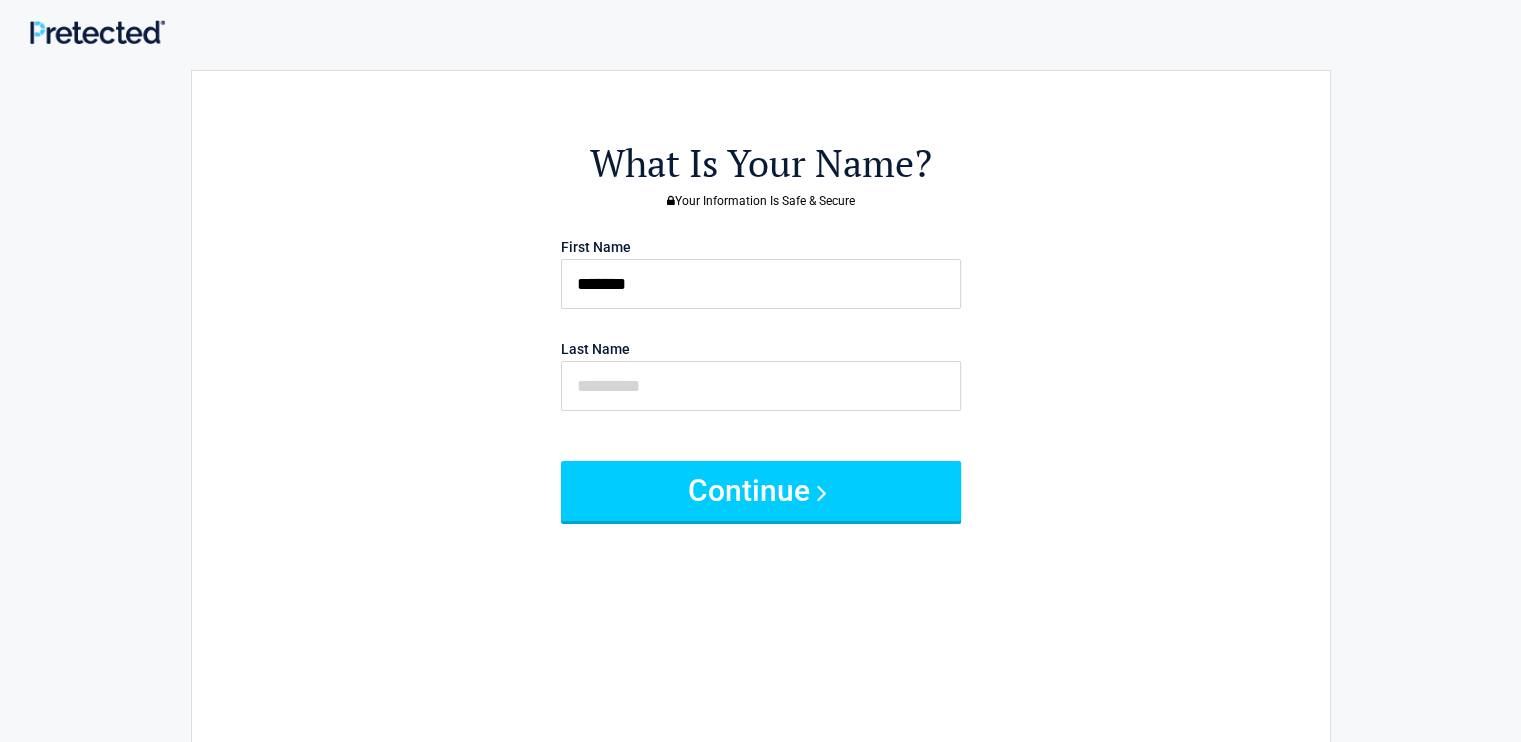 type on "*******" 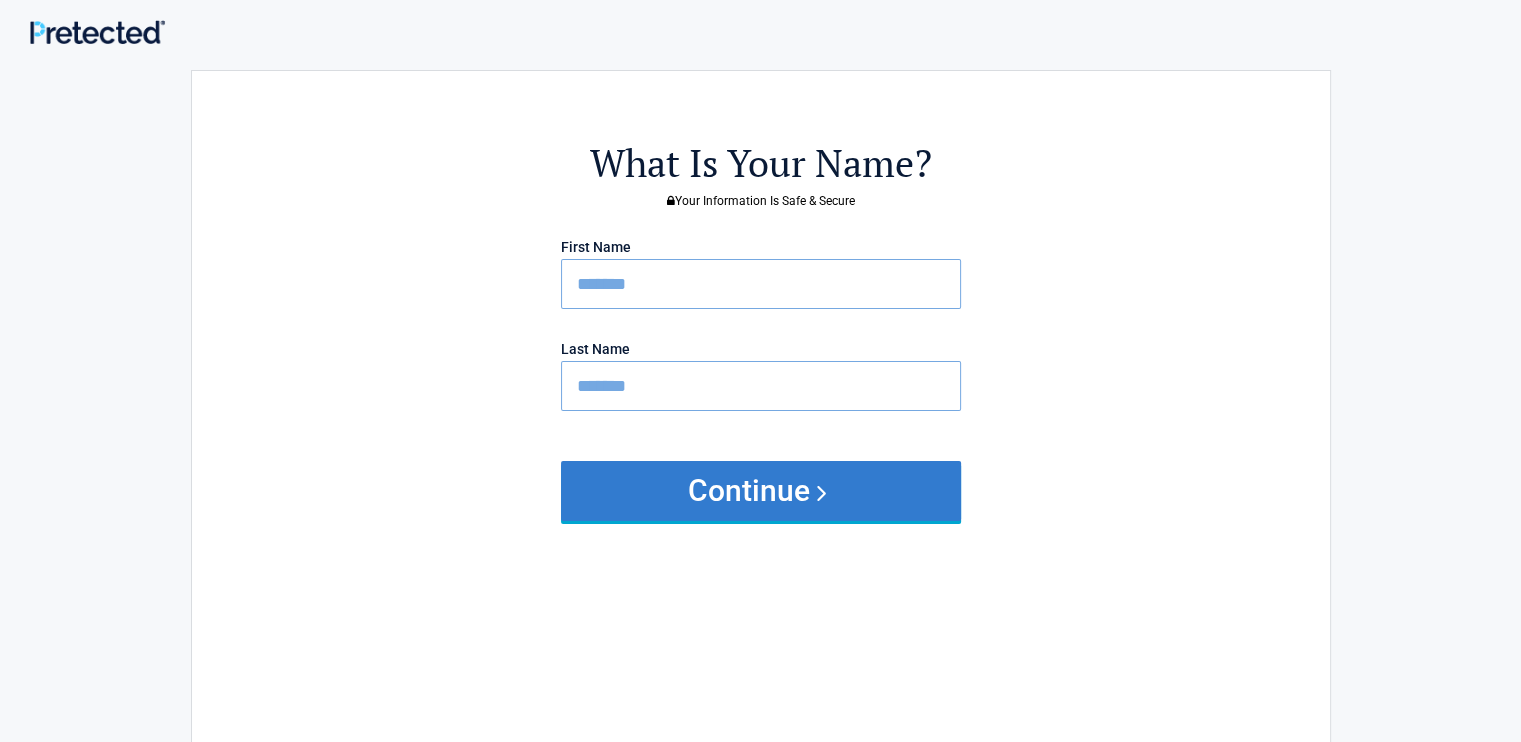 click on "Continue" at bounding box center [761, 491] 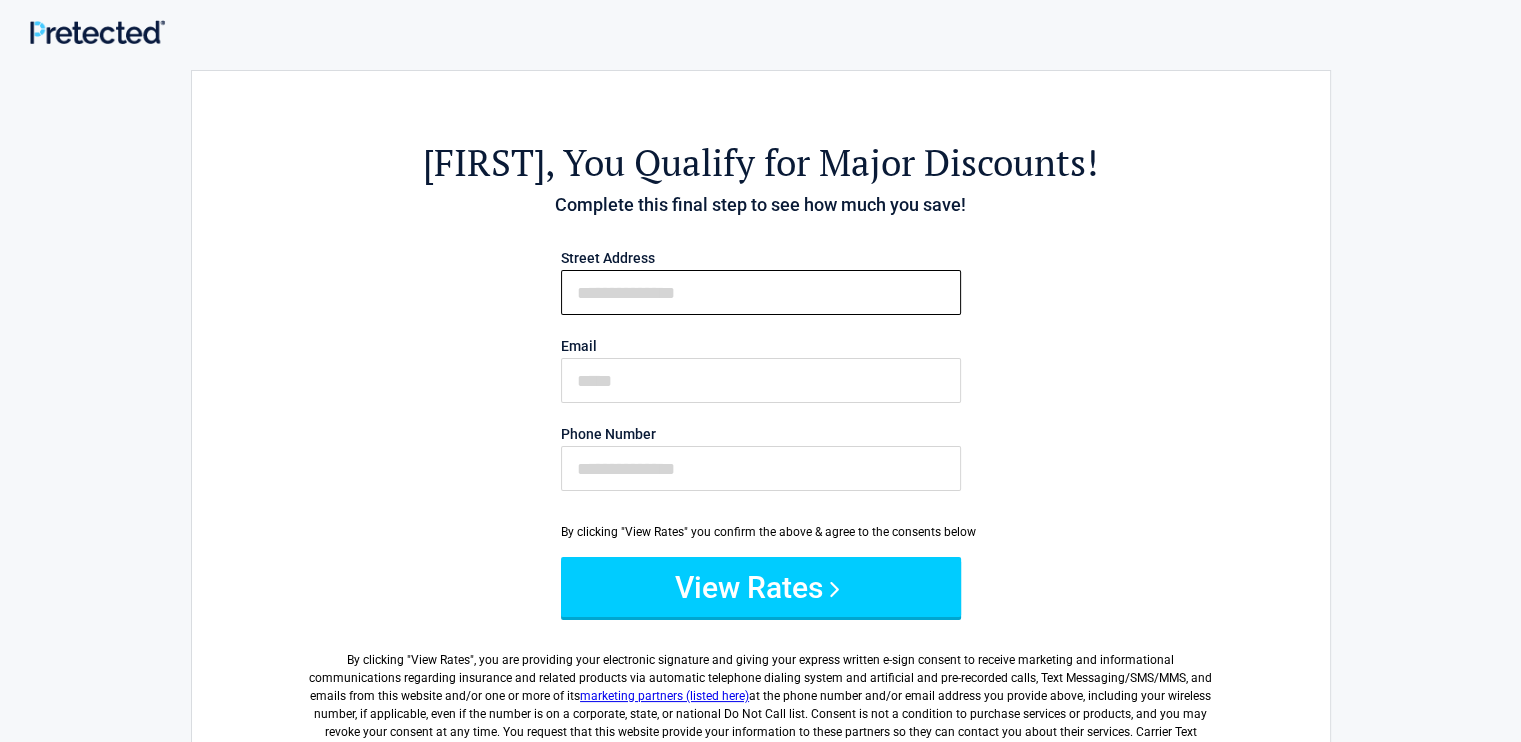 click on "First Name" at bounding box center (761, 292) 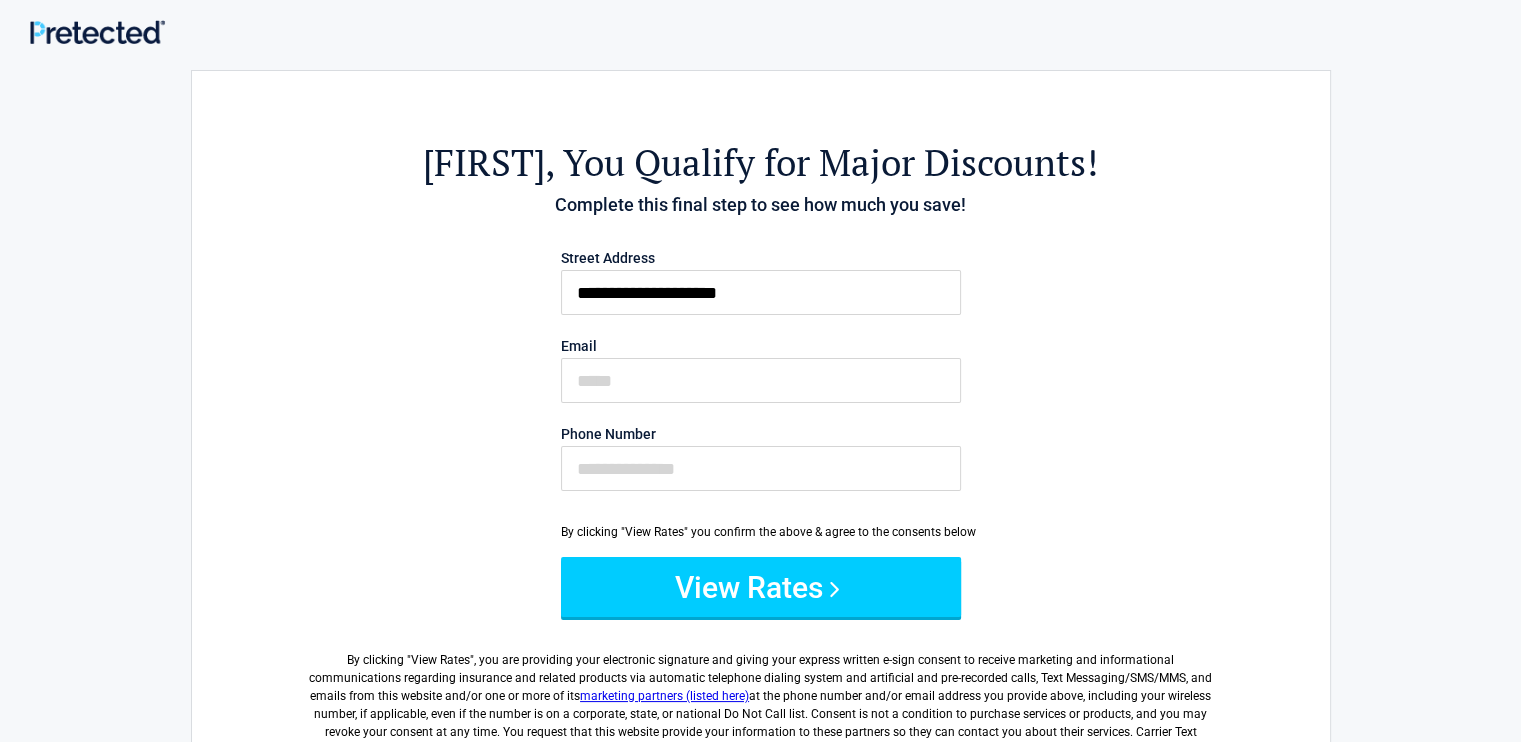 type on "**********" 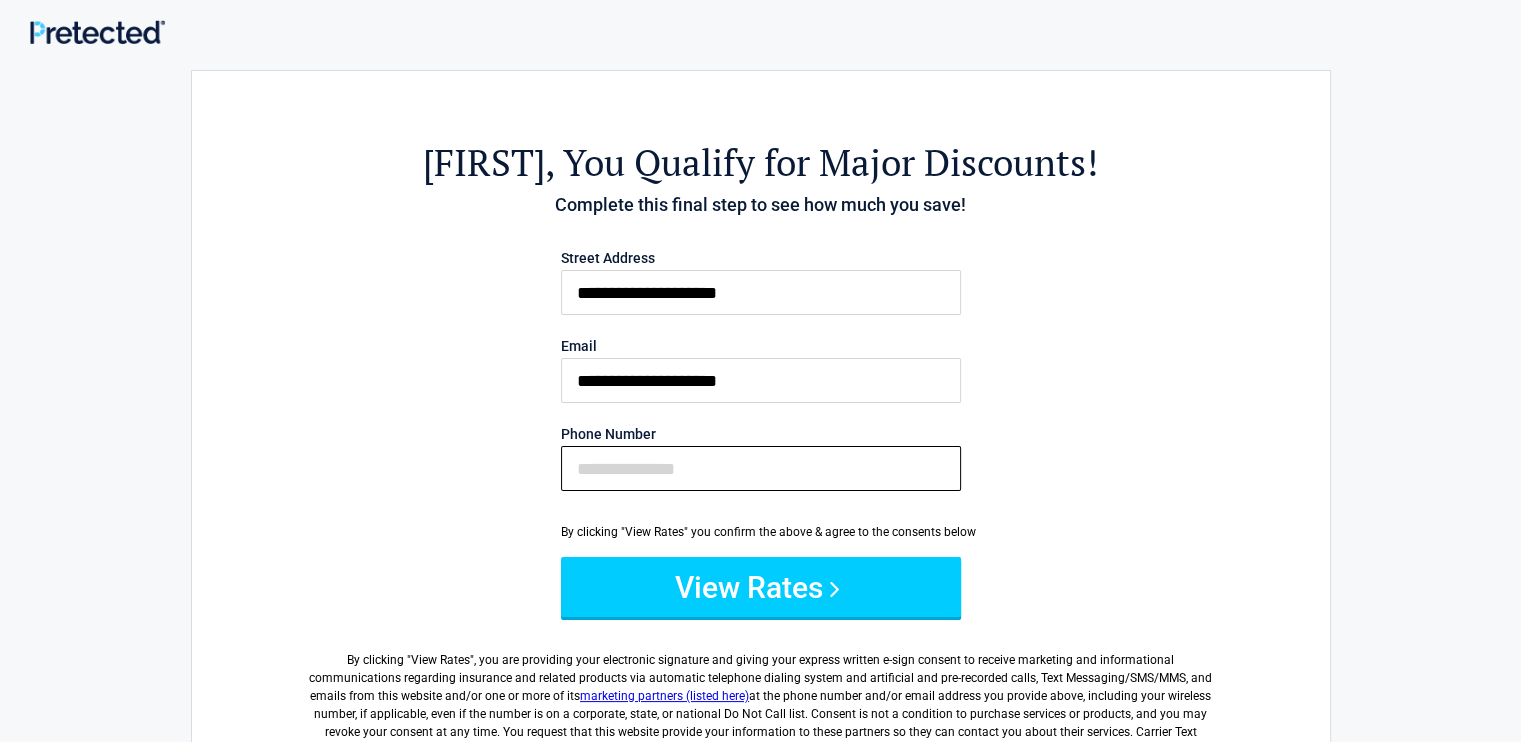 type on "**********" 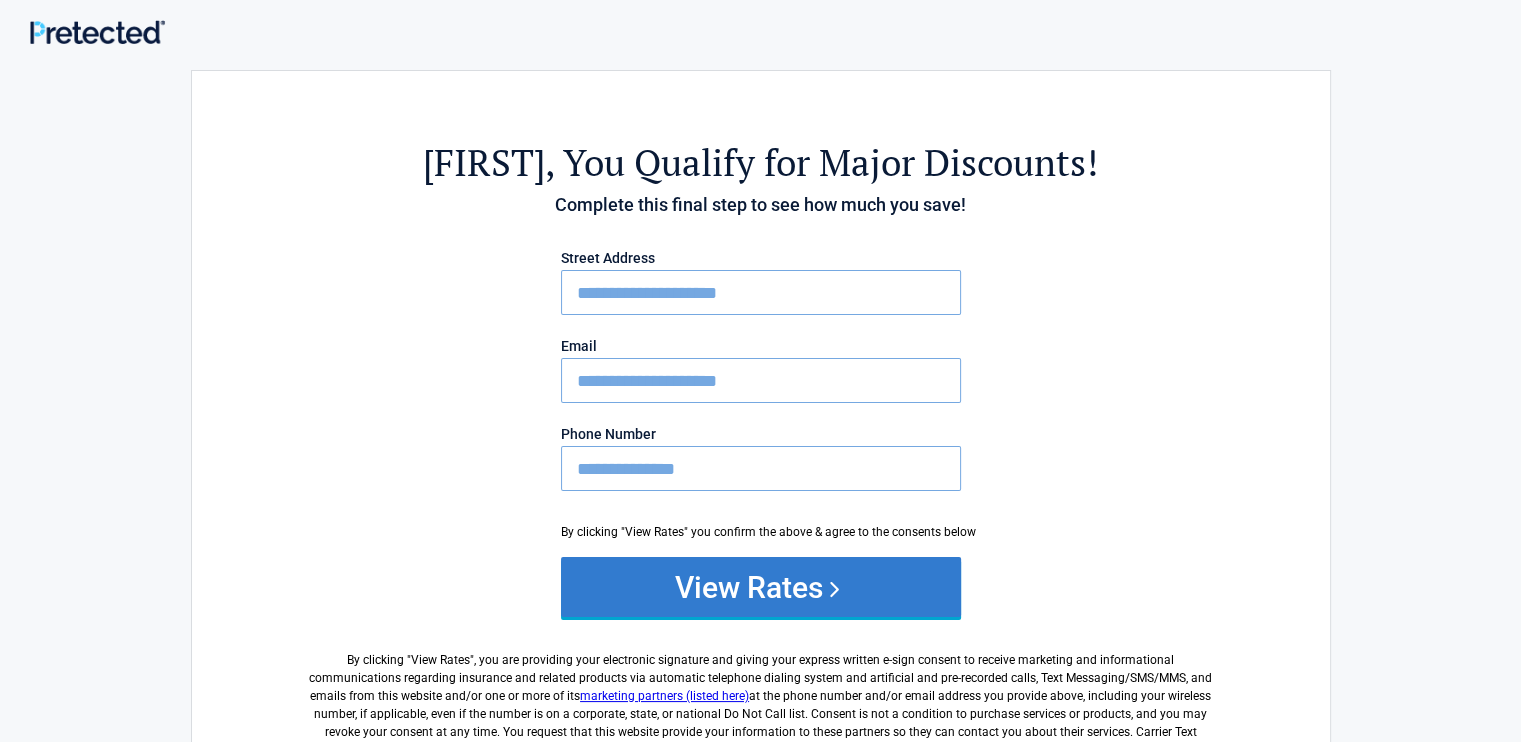 click on "View Rates" at bounding box center (761, 587) 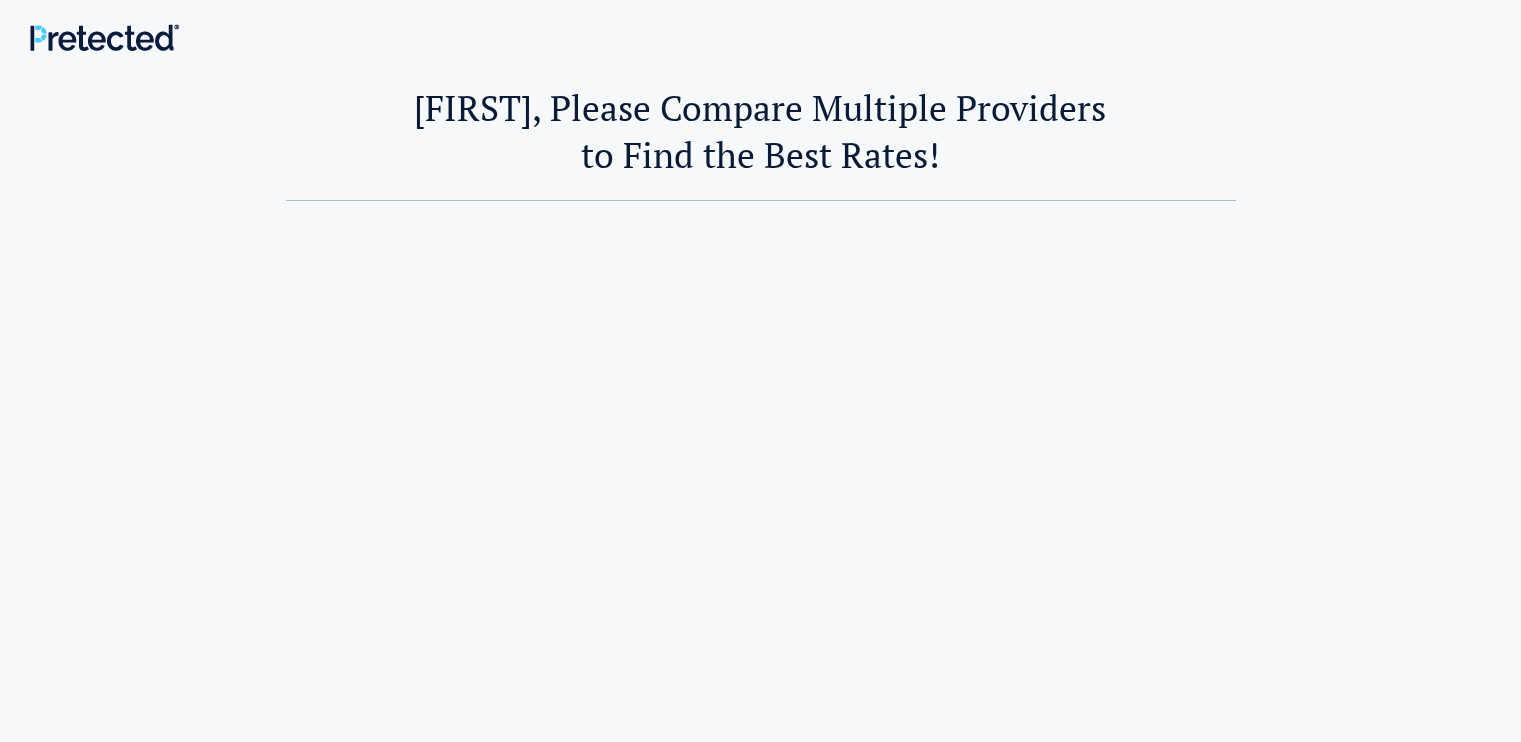 scroll, scrollTop: 0, scrollLeft: 0, axis: both 